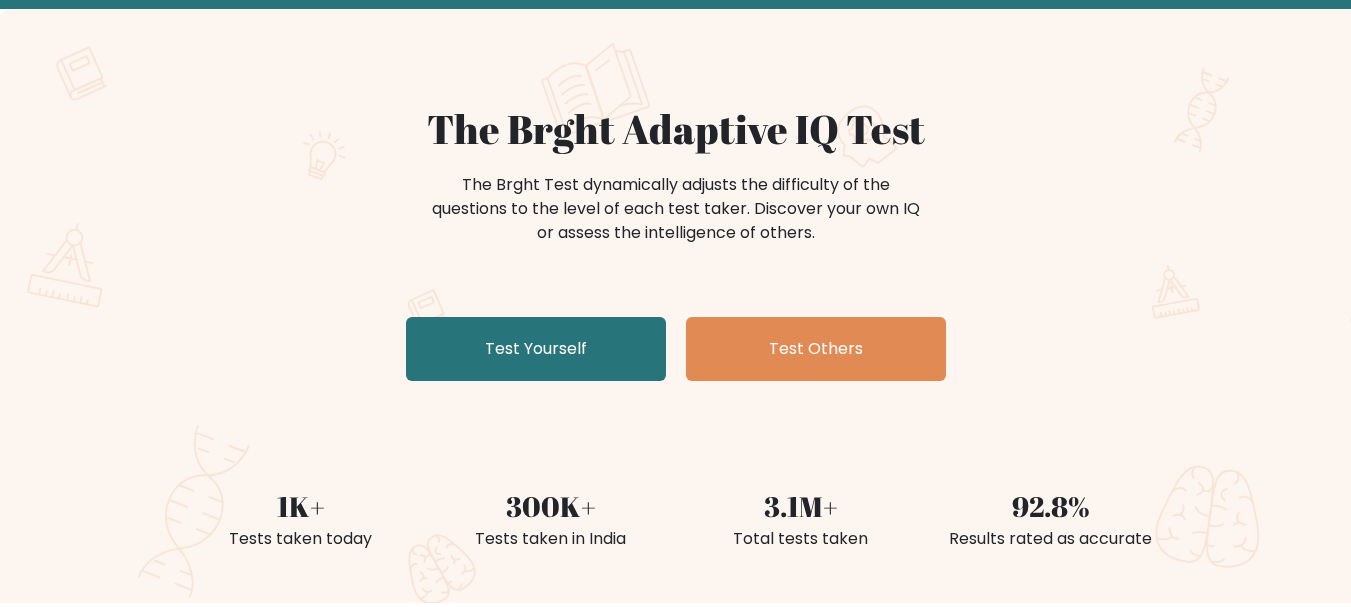 scroll, scrollTop: 200, scrollLeft: 0, axis: vertical 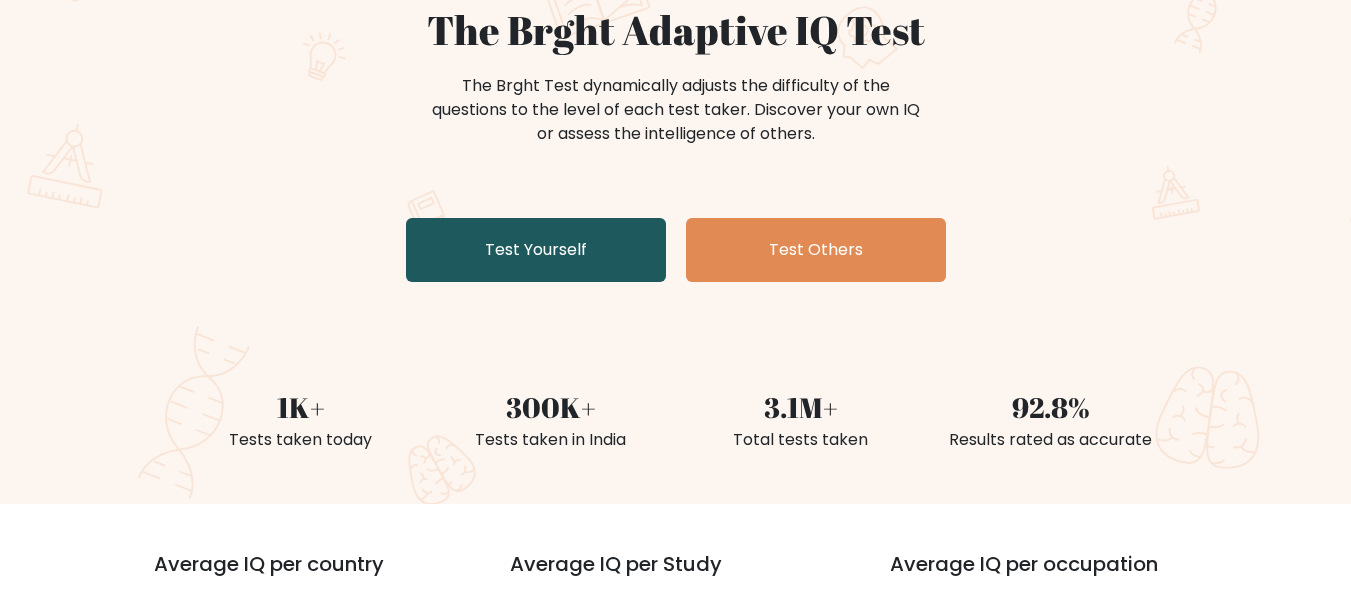 click on "Test Yourself" at bounding box center (536, 250) 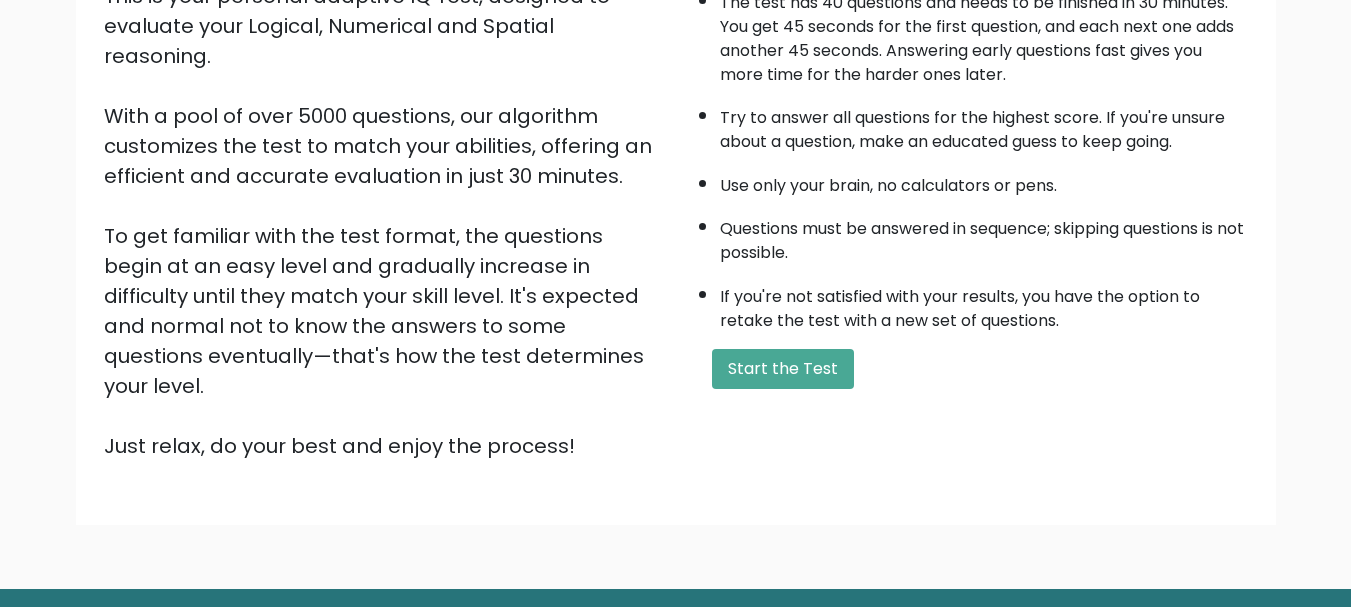 scroll, scrollTop: 300, scrollLeft: 0, axis: vertical 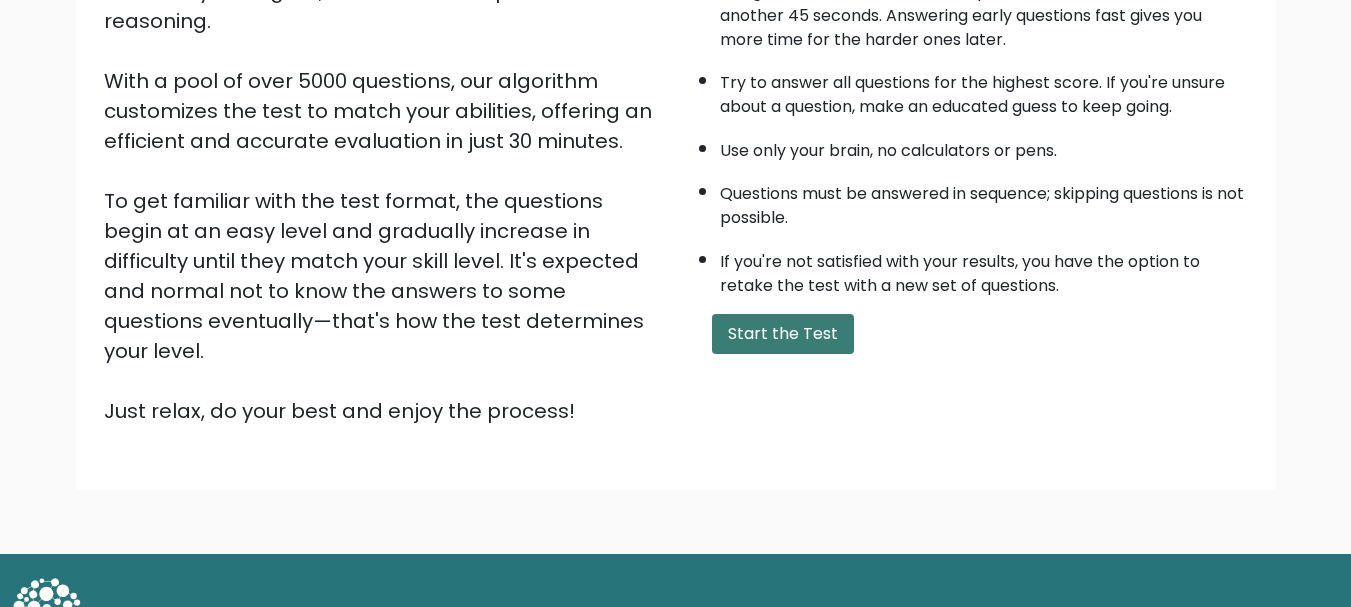 click on "Start the Test" at bounding box center [783, 334] 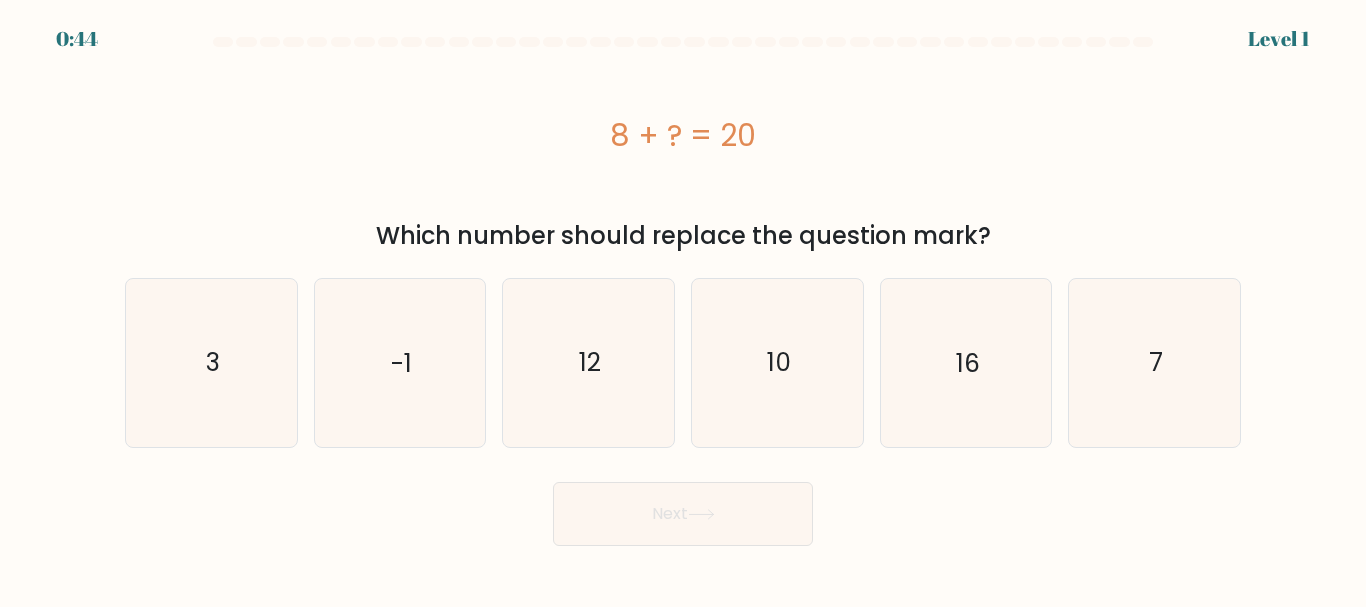 scroll, scrollTop: 0, scrollLeft: 0, axis: both 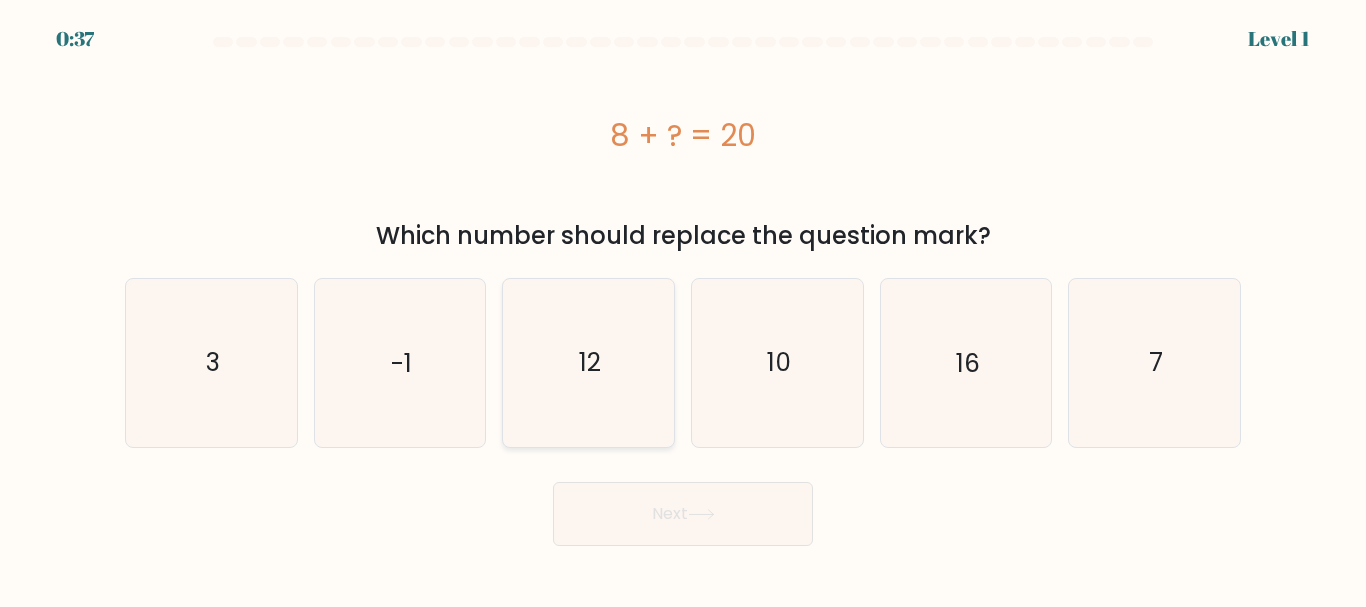 click on "12" at bounding box center (588, 362) 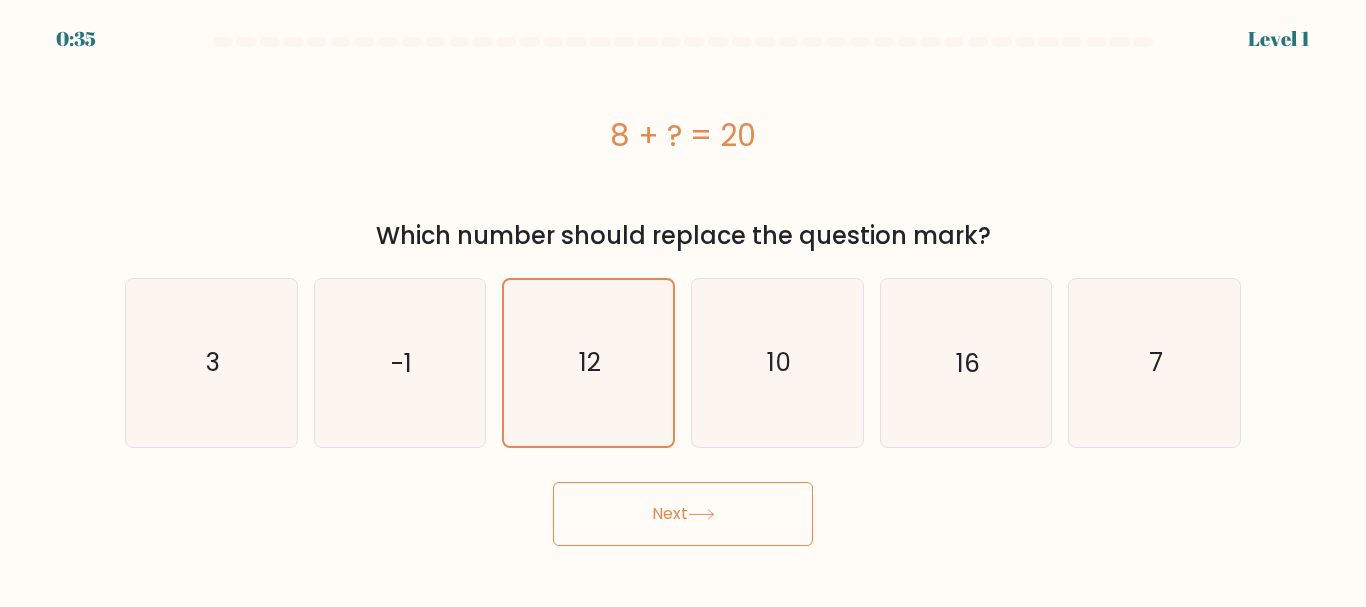 click on "Next" at bounding box center (683, 514) 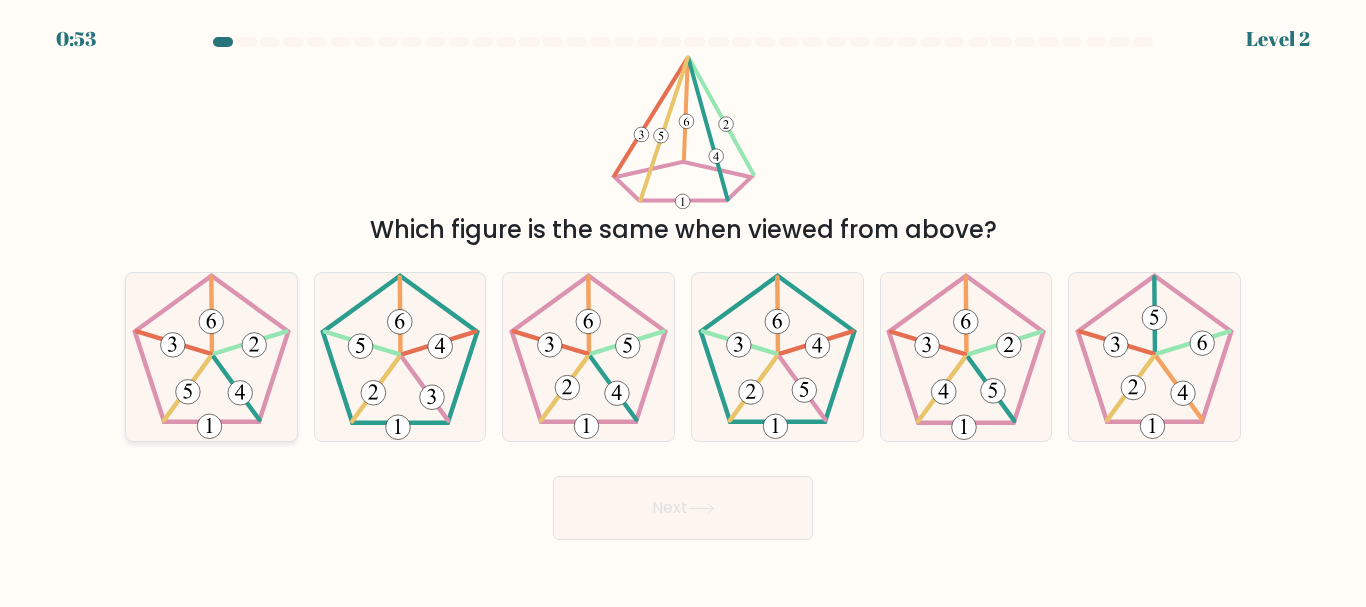 click at bounding box center (211, 356) 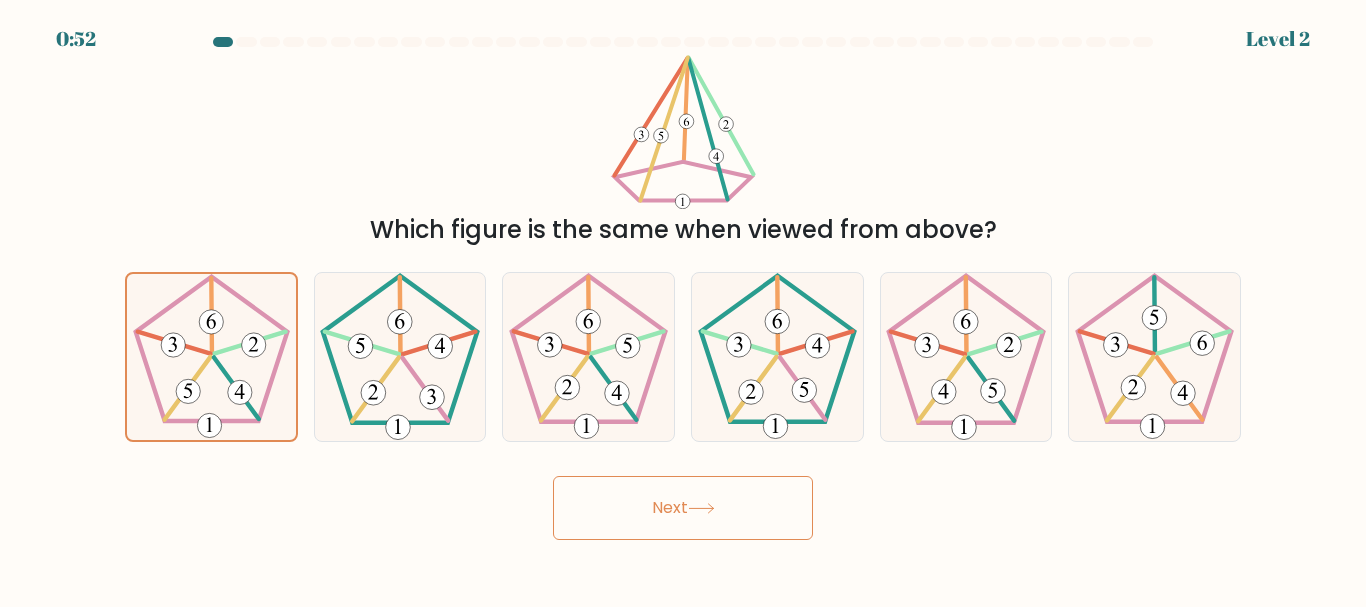 click on "Next" at bounding box center (683, 508) 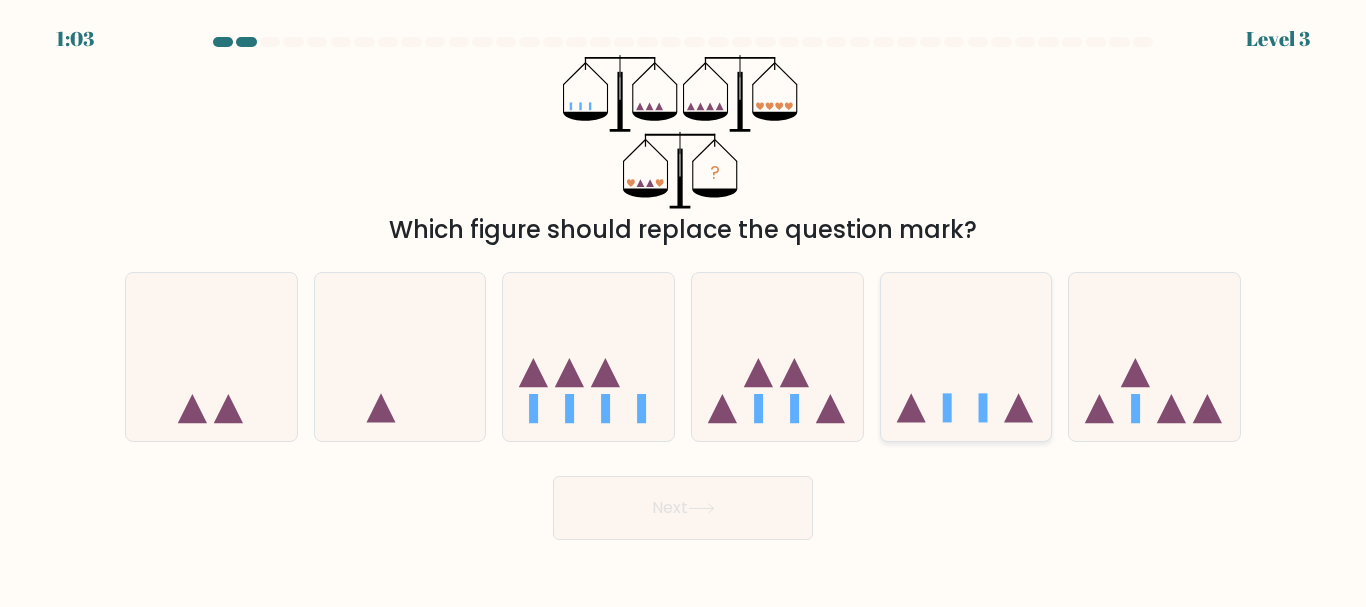 click at bounding box center (966, 356) 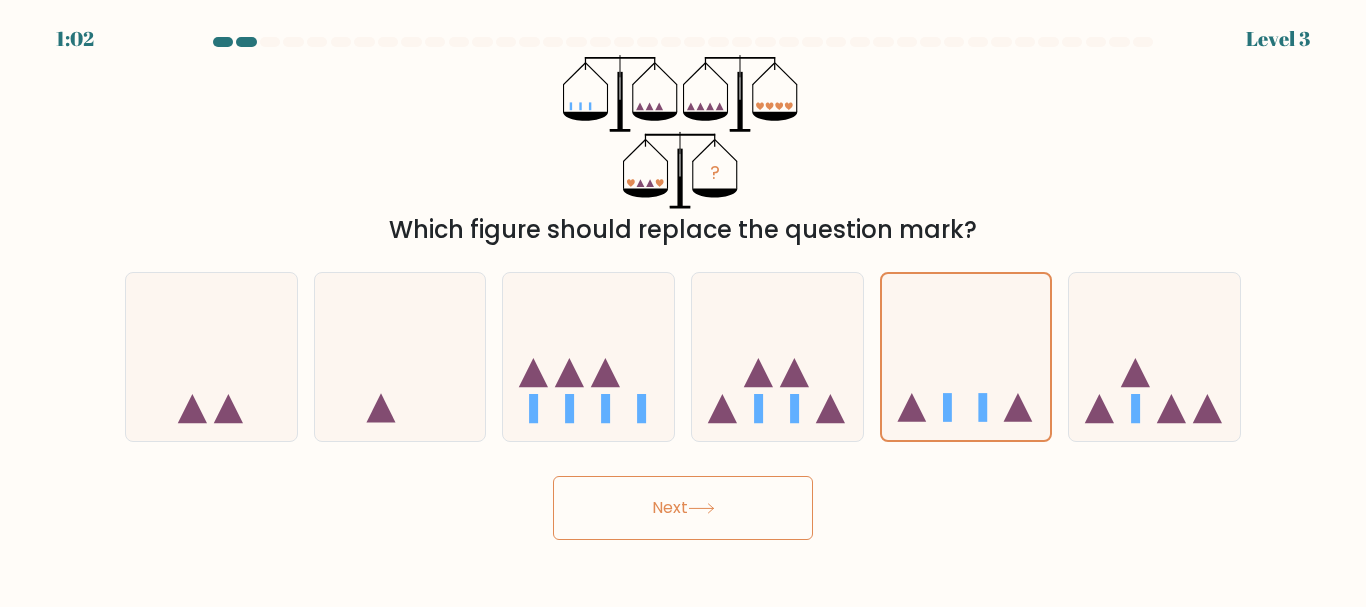 click on "Next" at bounding box center [683, 508] 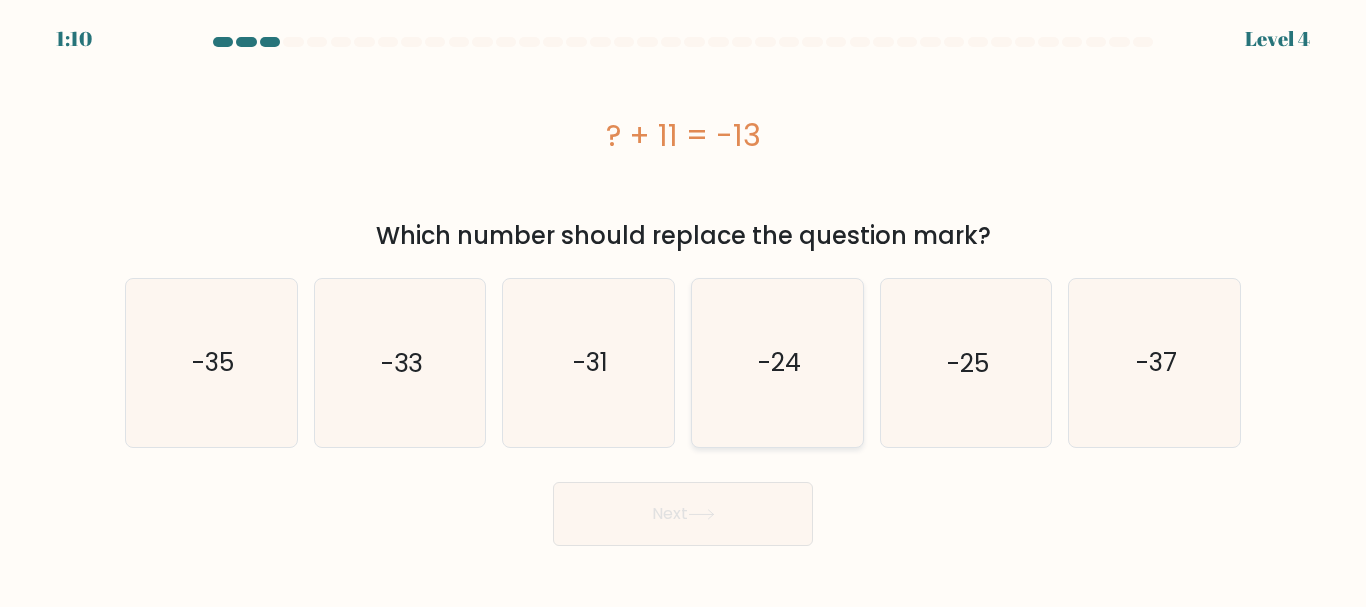 click on "-24" at bounding box center [777, 362] 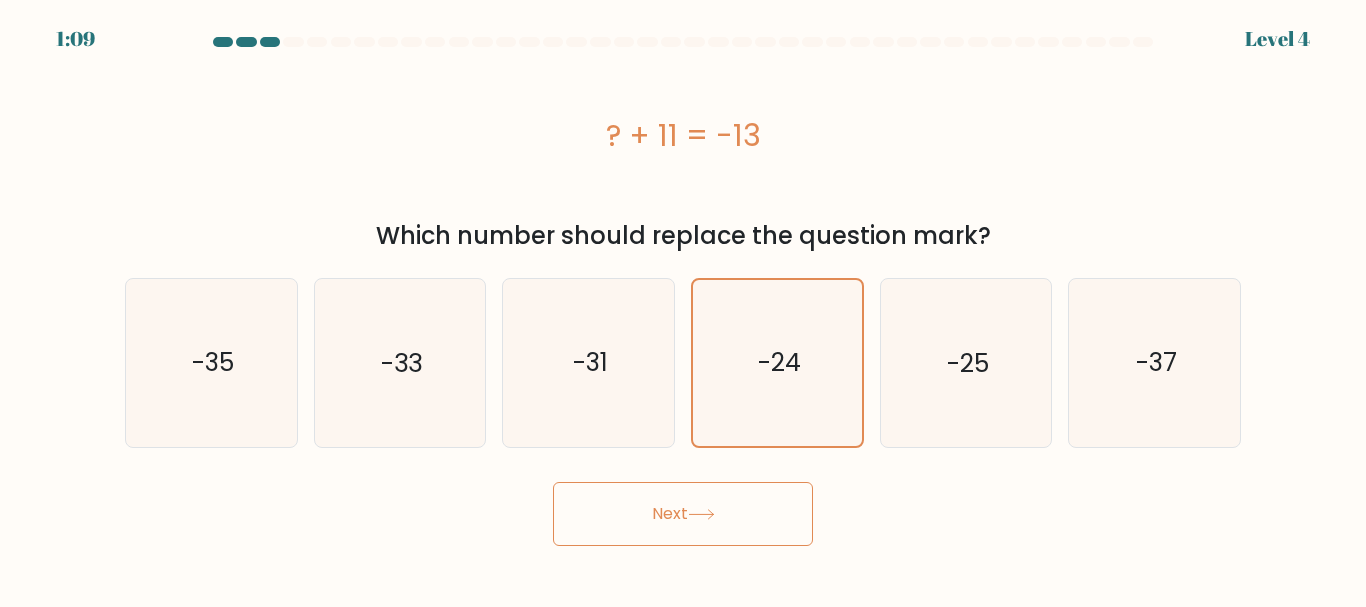 click at bounding box center (701, 514) 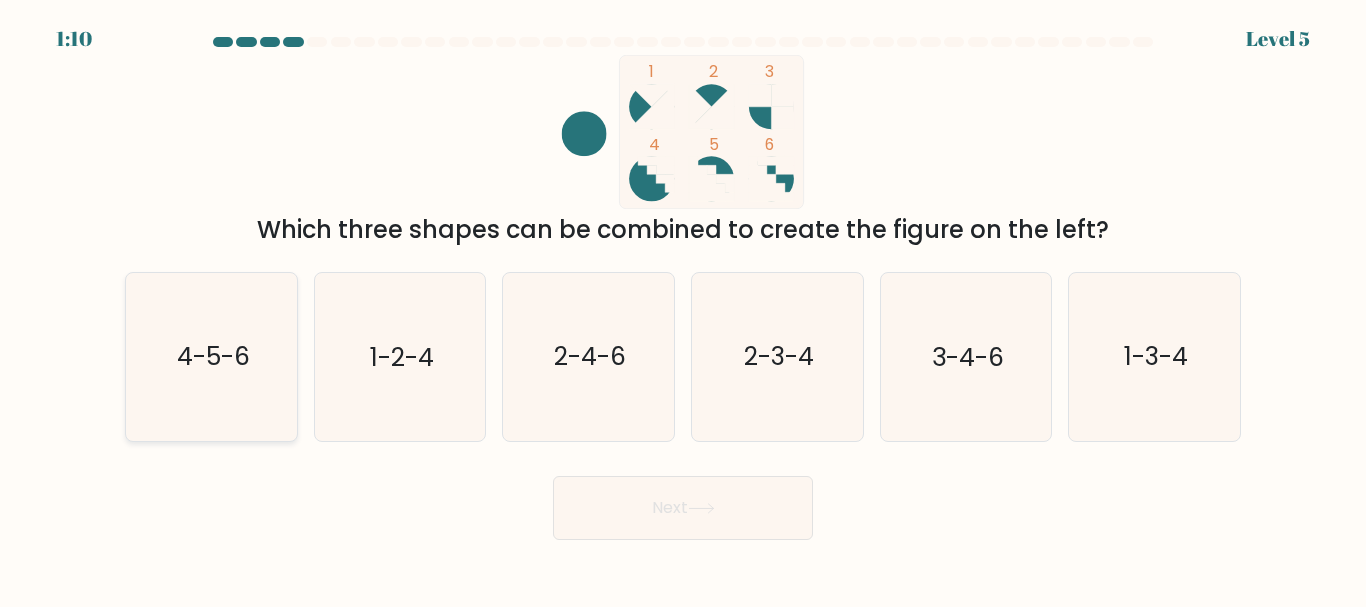click on "4-5-6" at bounding box center [212, 357] 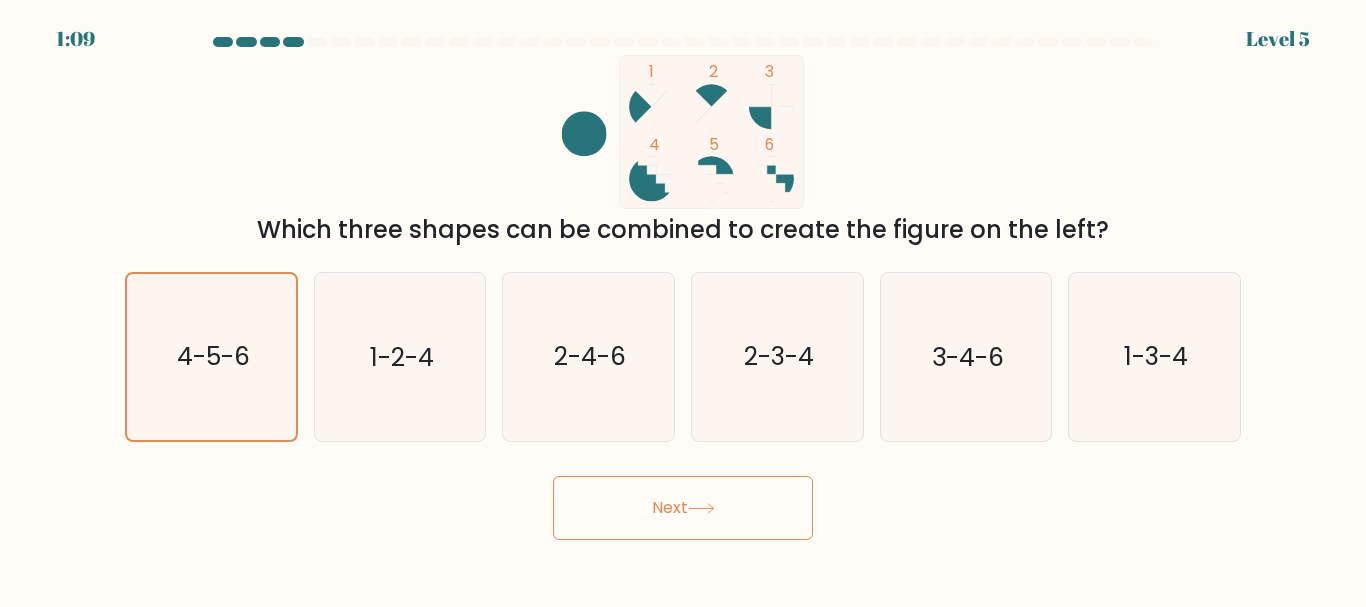 click on "Next" at bounding box center (683, 508) 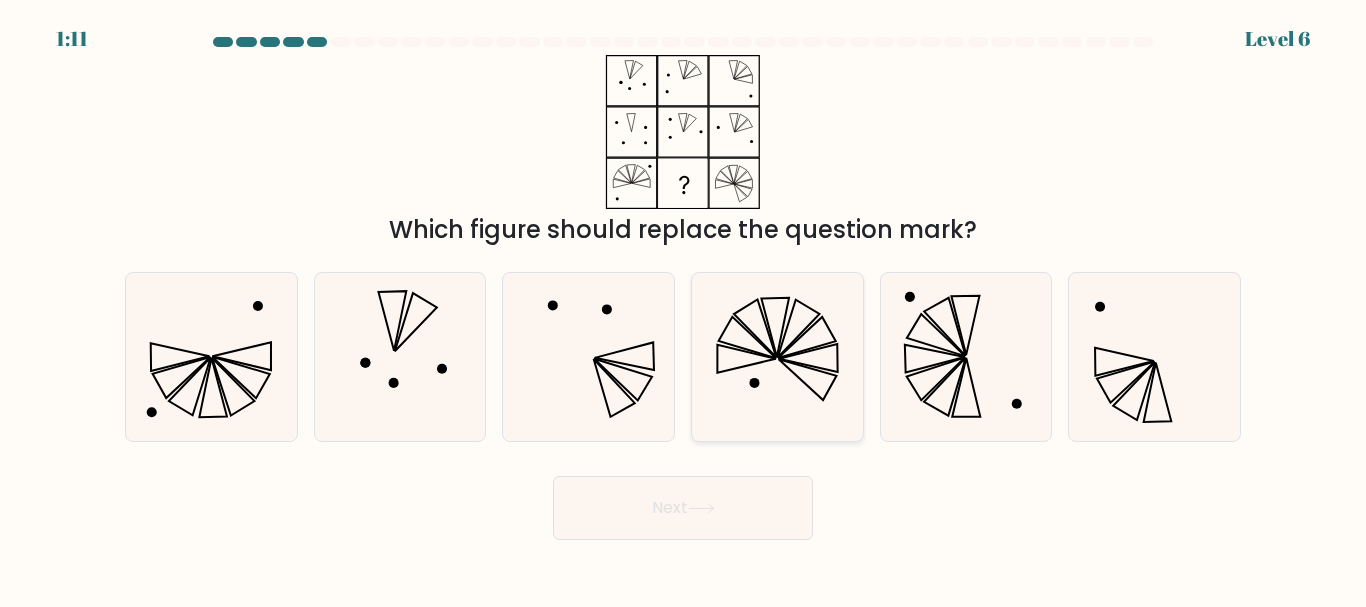 click at bounding box center [777, 356] 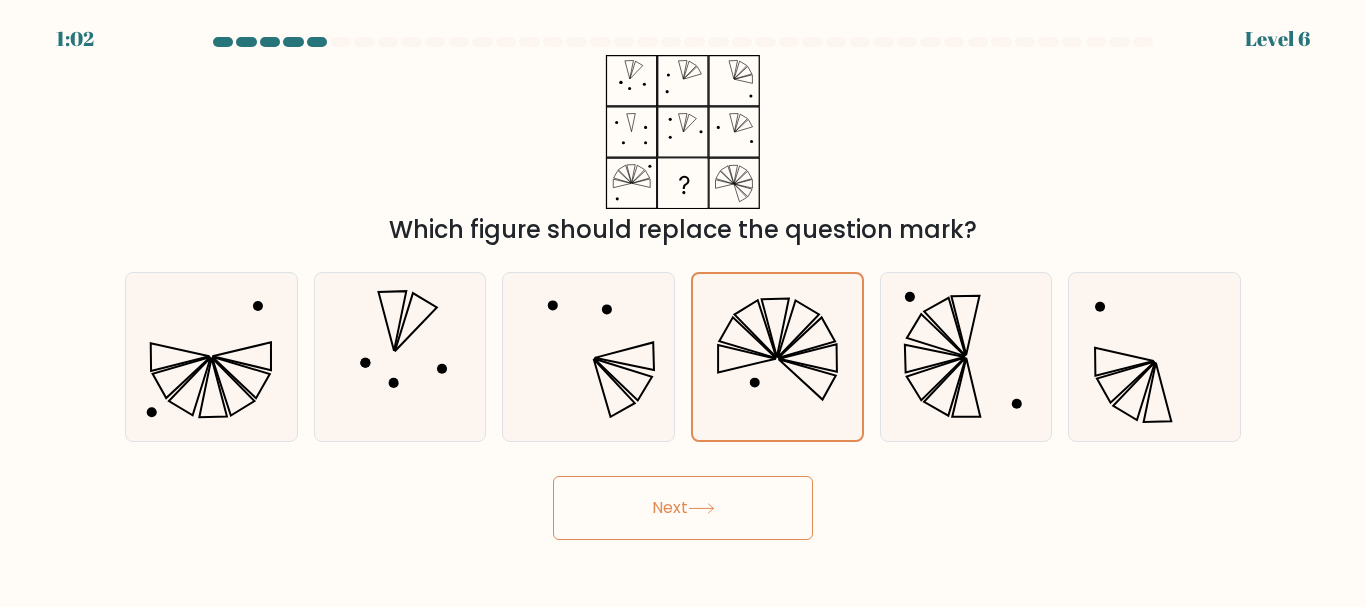 click on "Next" at bounding box center [683, 508] 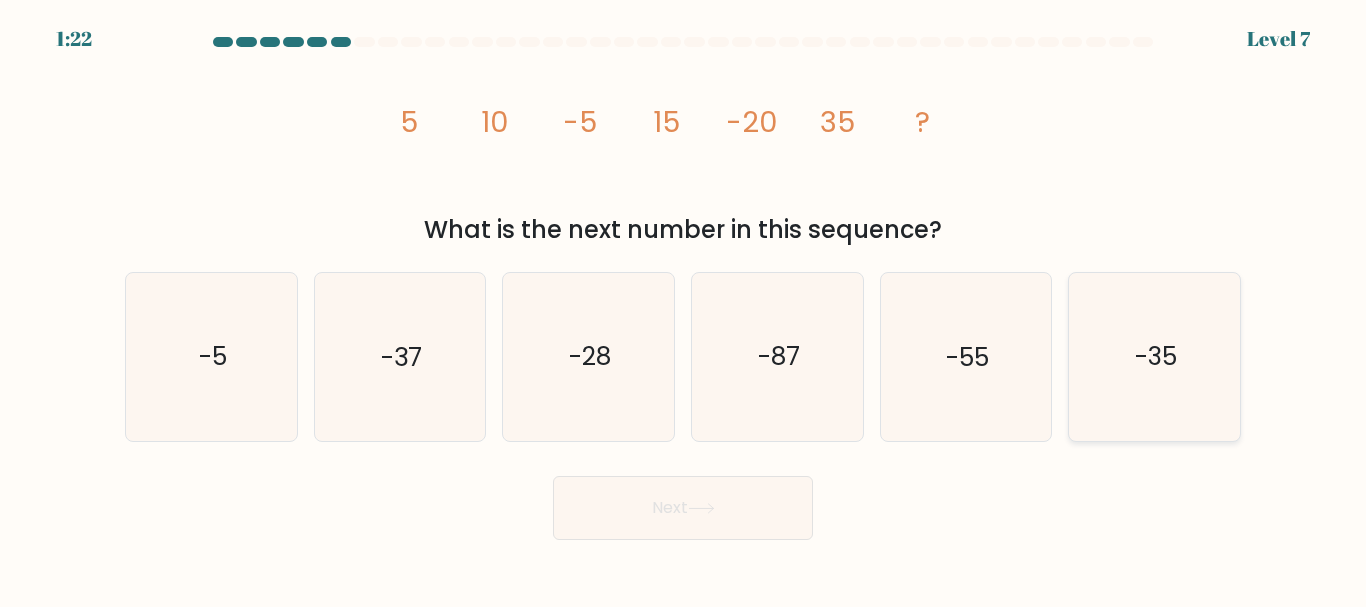 click on "-35" at bounding box center (1156, 357) 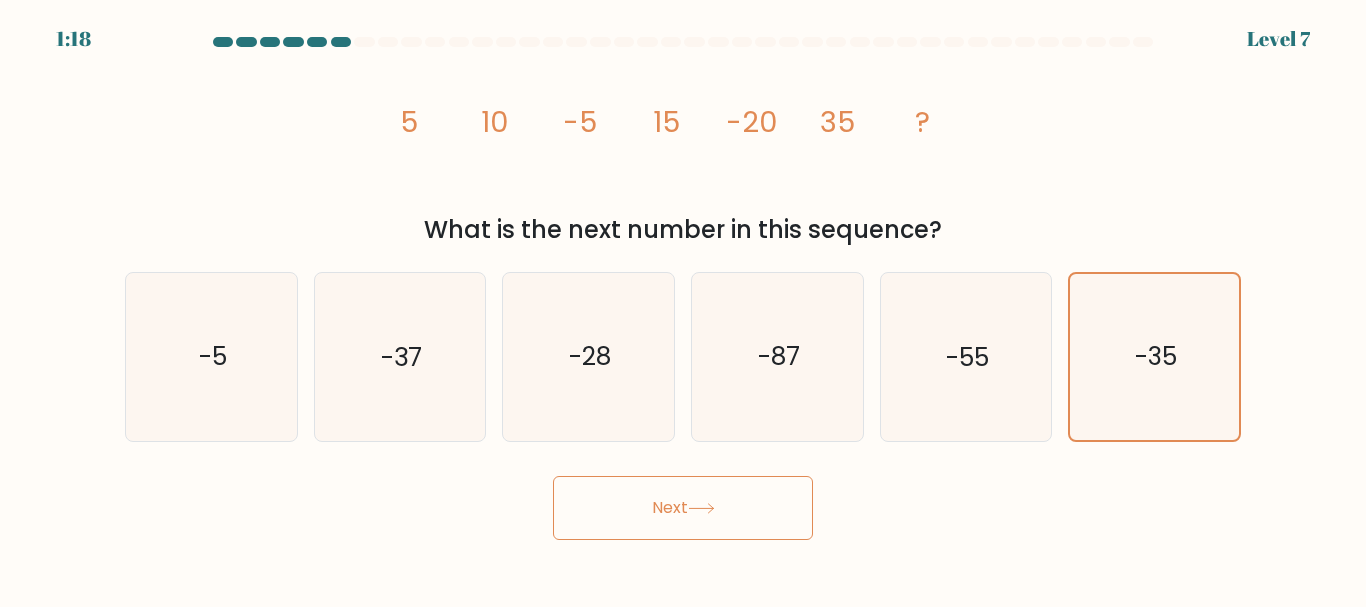 click on "Next" at bounding box center (683, 508) 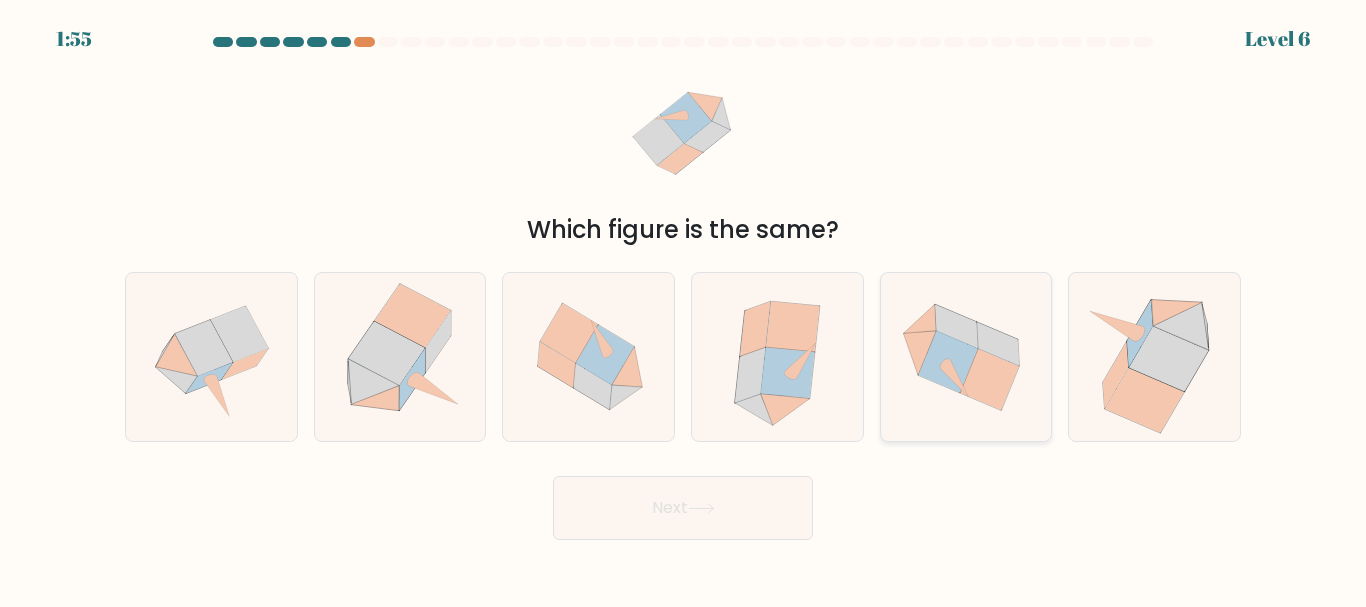 click at bounding box center [989, 380] 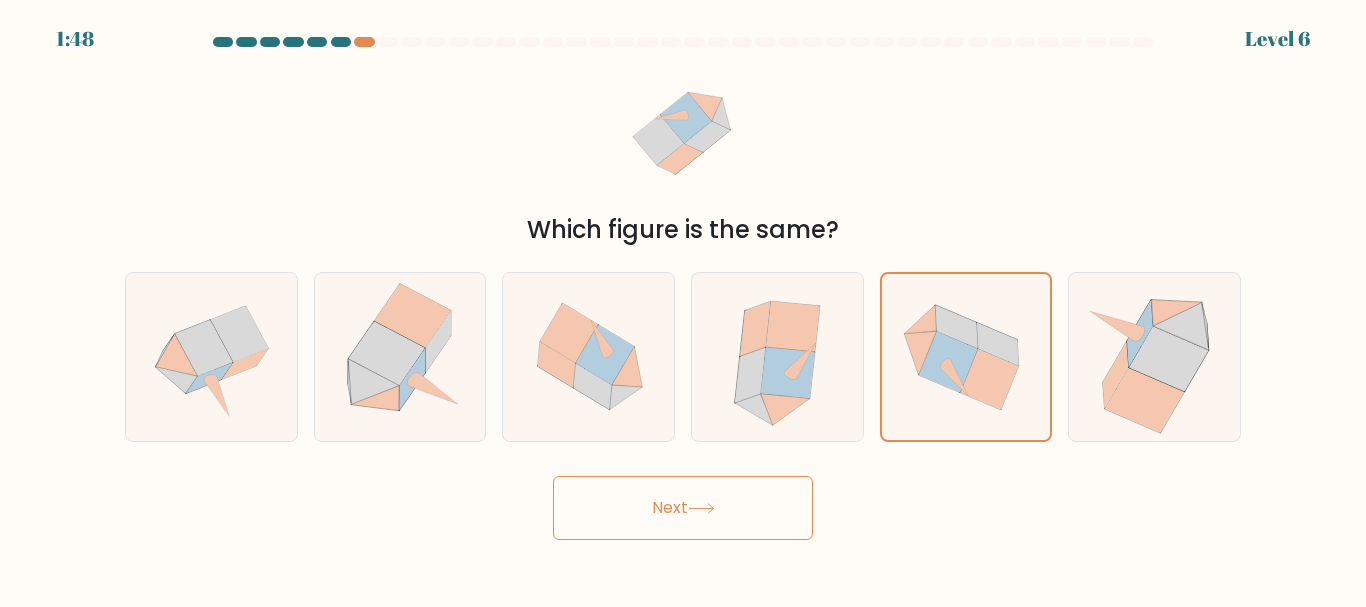 click on "Next" at bounding box center [683, 508] 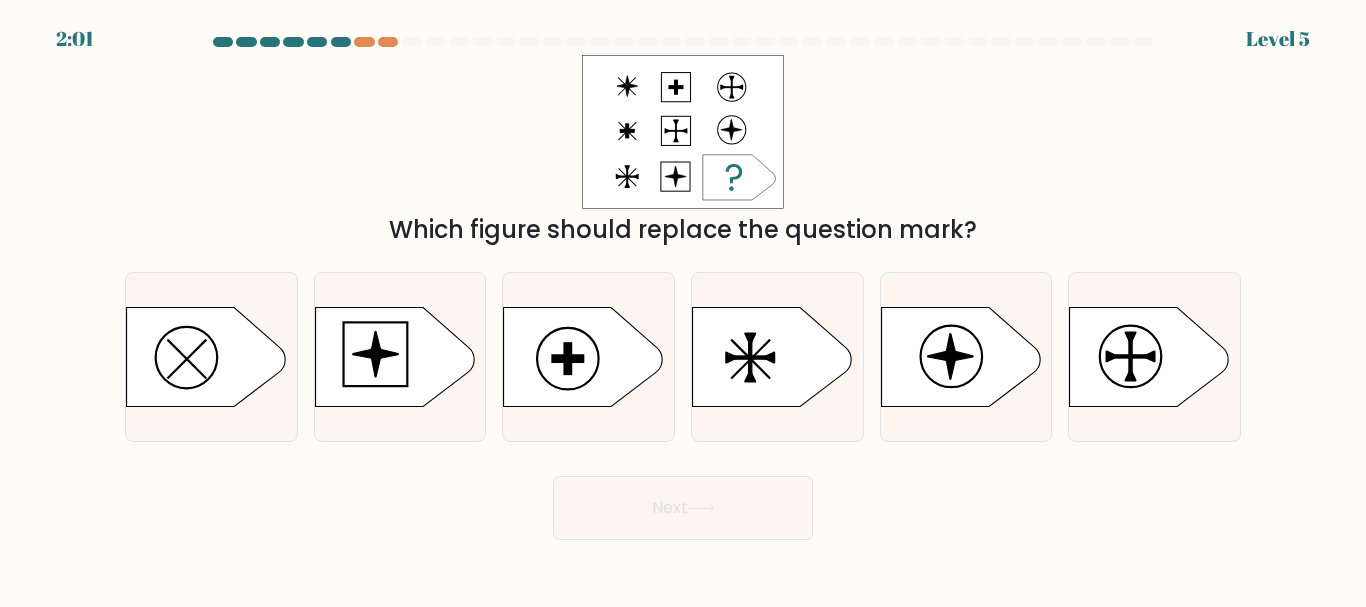 drag, startPoint x: 585, startPoint y: 348, endPoint x: 401, endPoint y: 246, distance: 210.3806 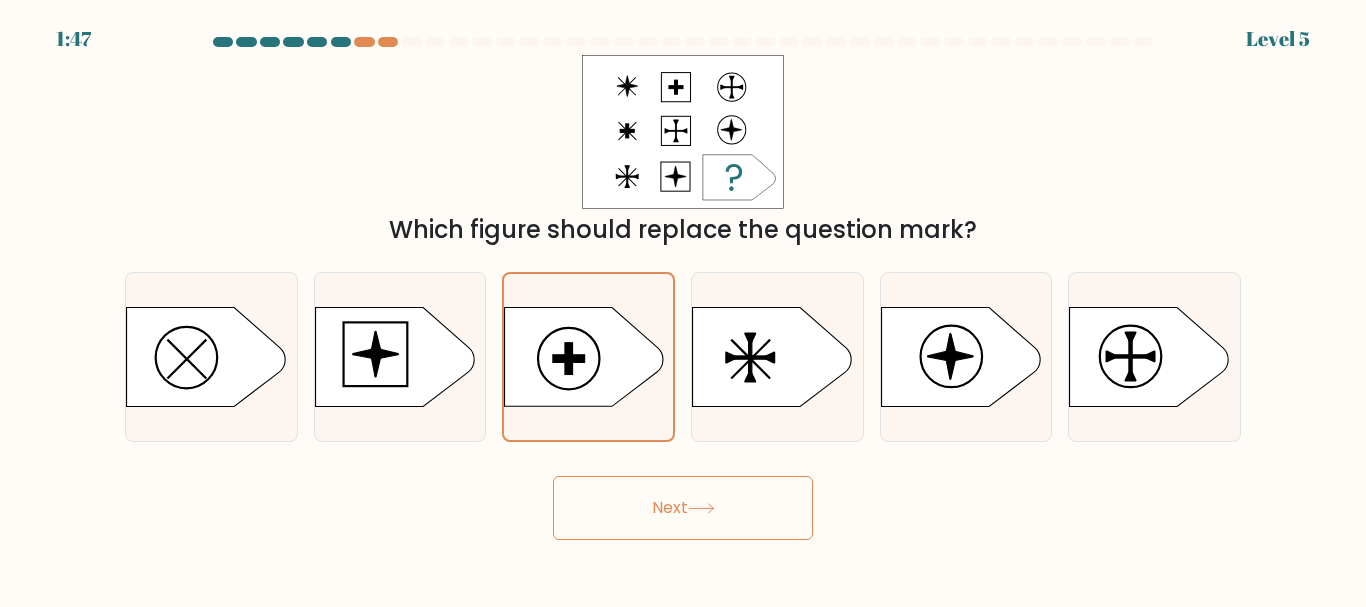 click on "Next" at bounding box center (683, 508) 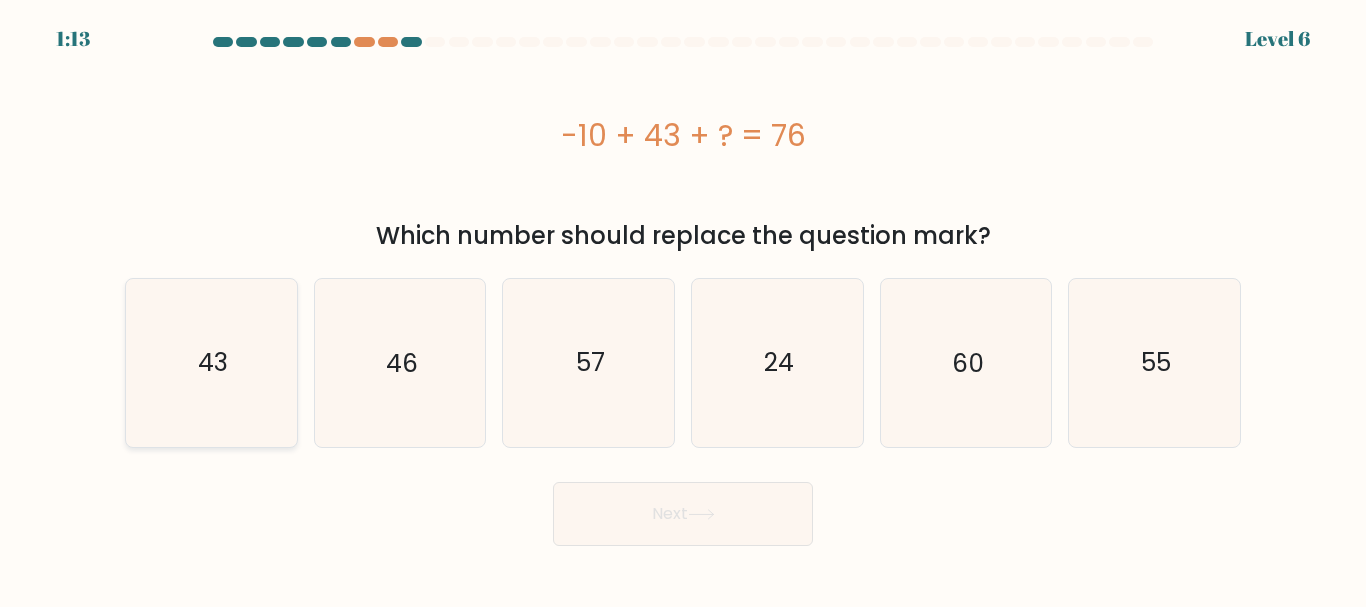 click on "43" at bounding box center (213, 362) 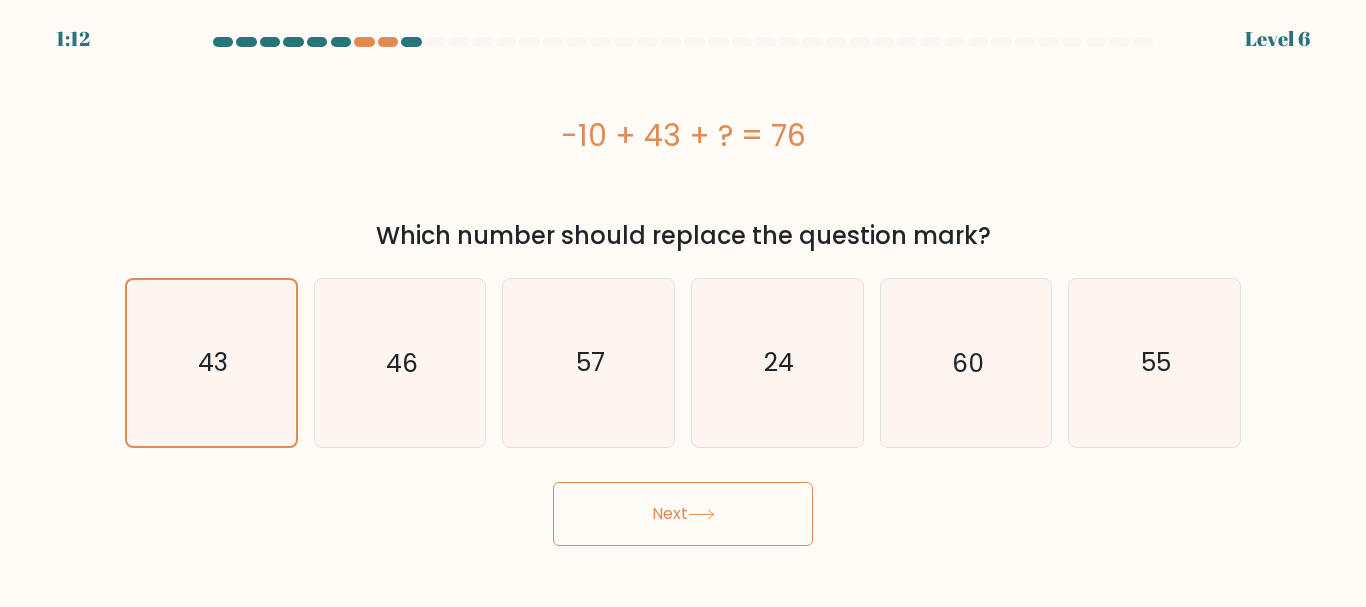 click on "Next" at bounding box center [683, 514] 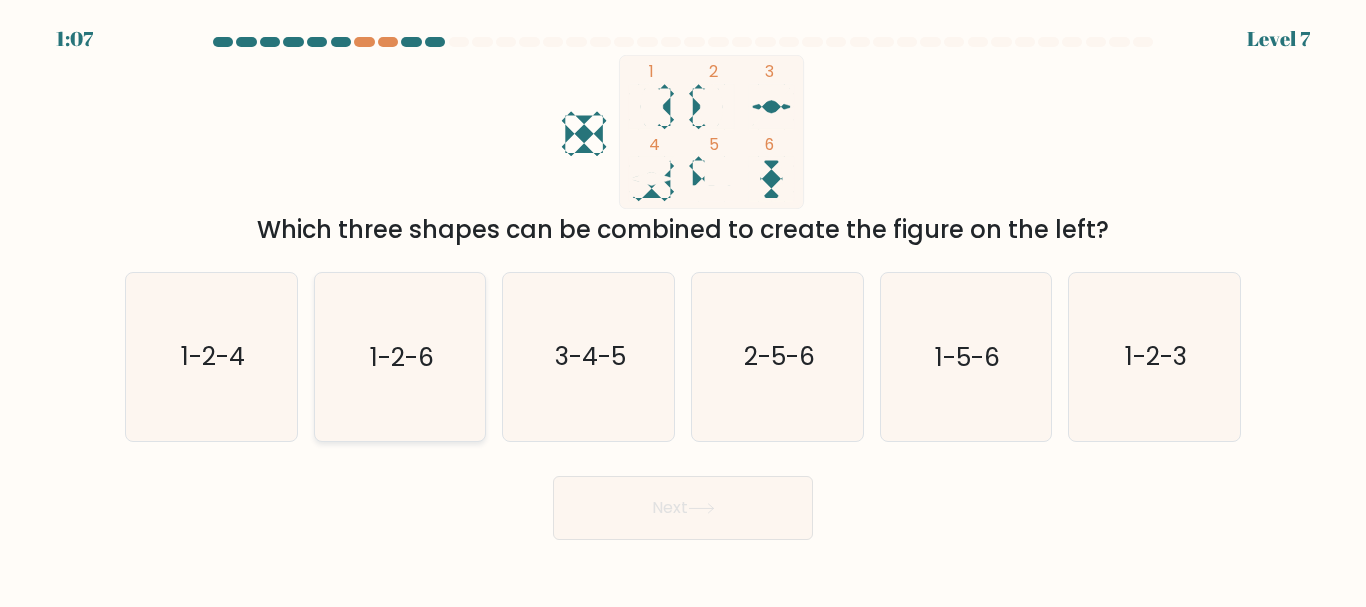 click on "1-2-6" at bounding box center (399, 356) 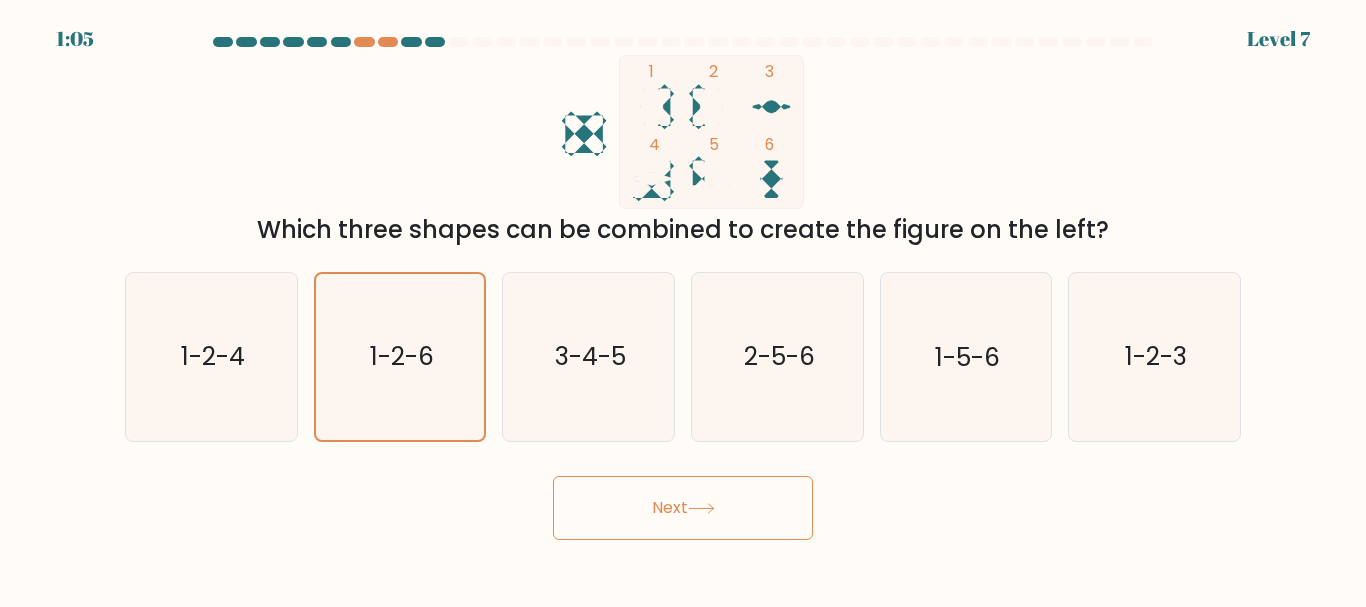 click on "Next" at bounding box center (683, 508) 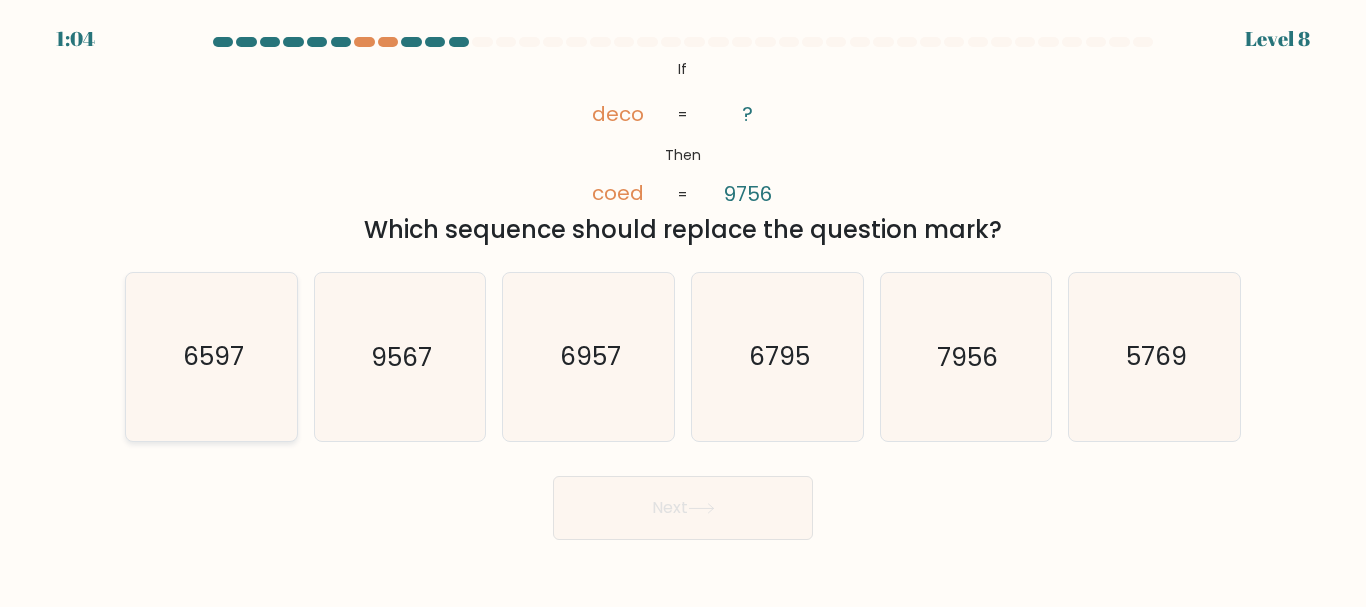 drag, startPoint x: 236, startPoint y: 344, endPoint x: 276, endPoint y: 353, distance: 41 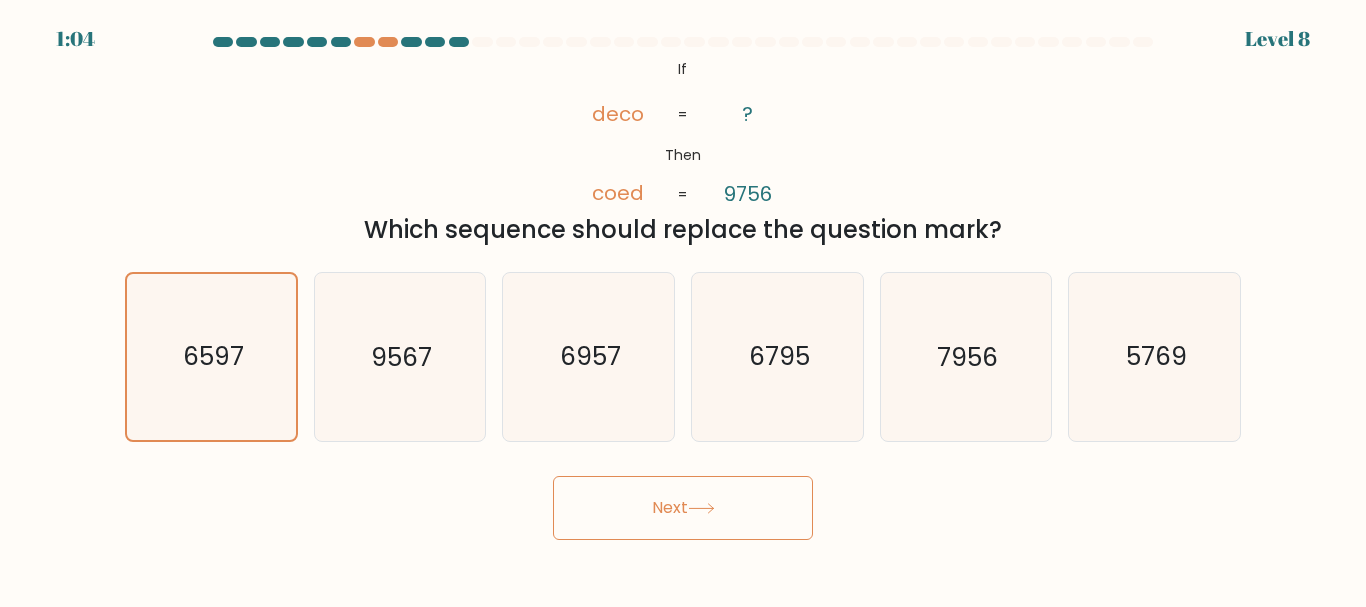 click on "Next" at bounding box center (683, 508) 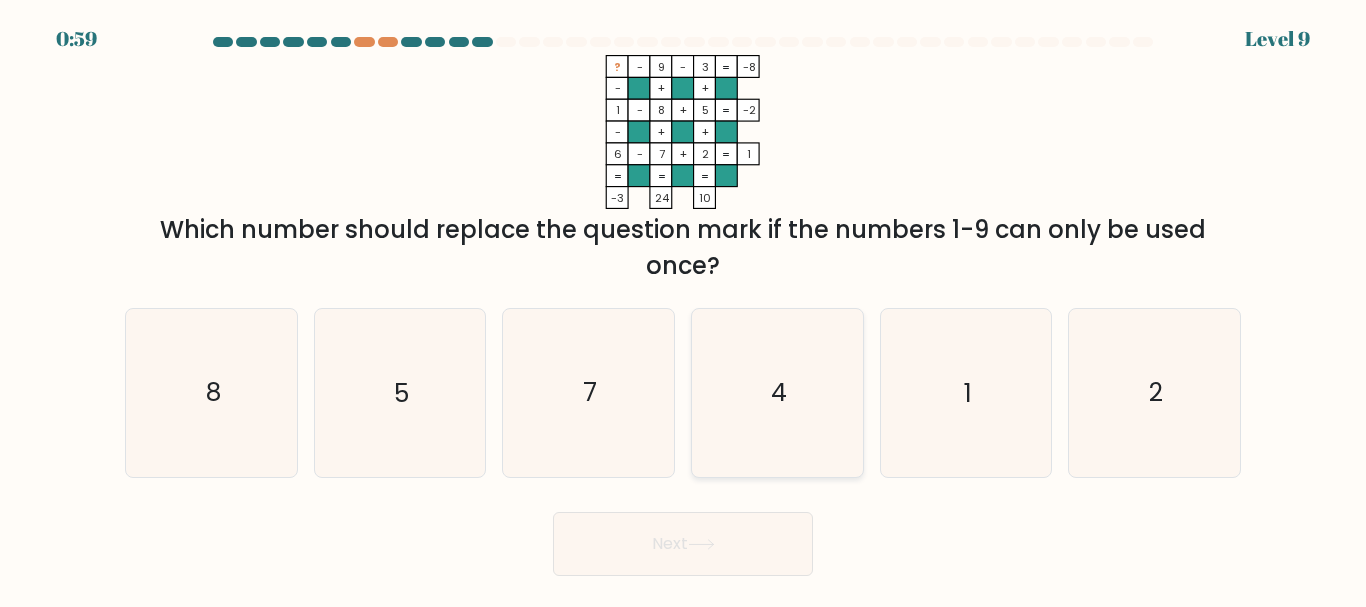 click on "4" at bounding box center (779, 393) 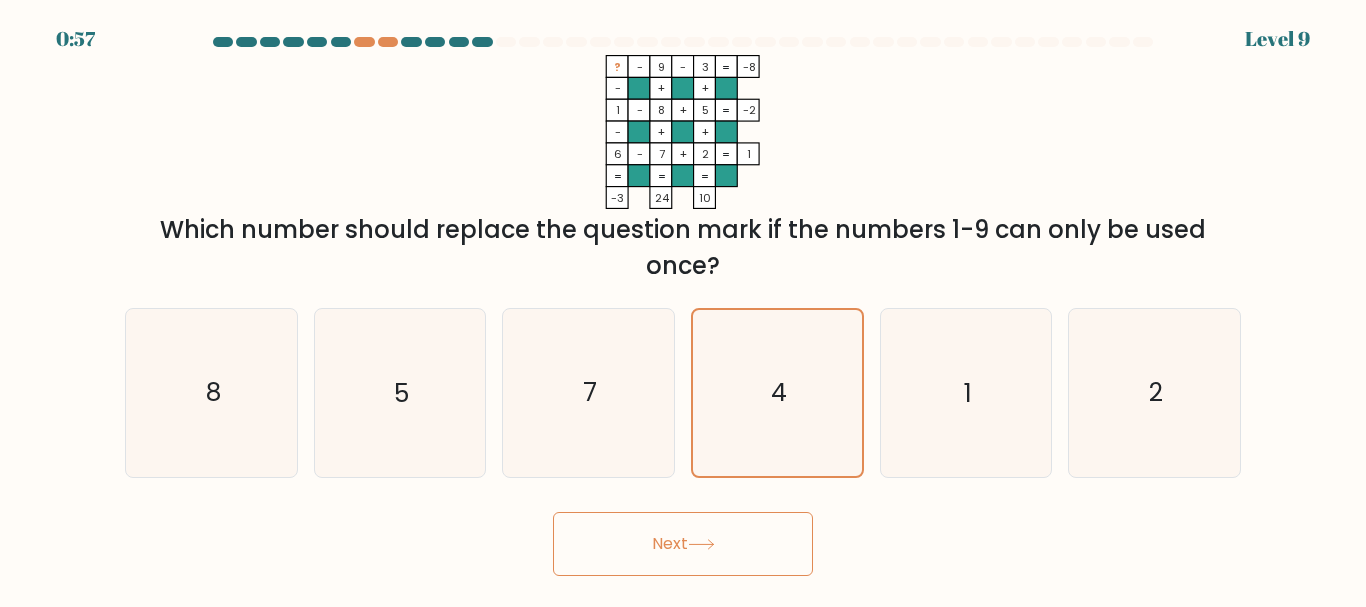 click at bounding box center [701, 544] 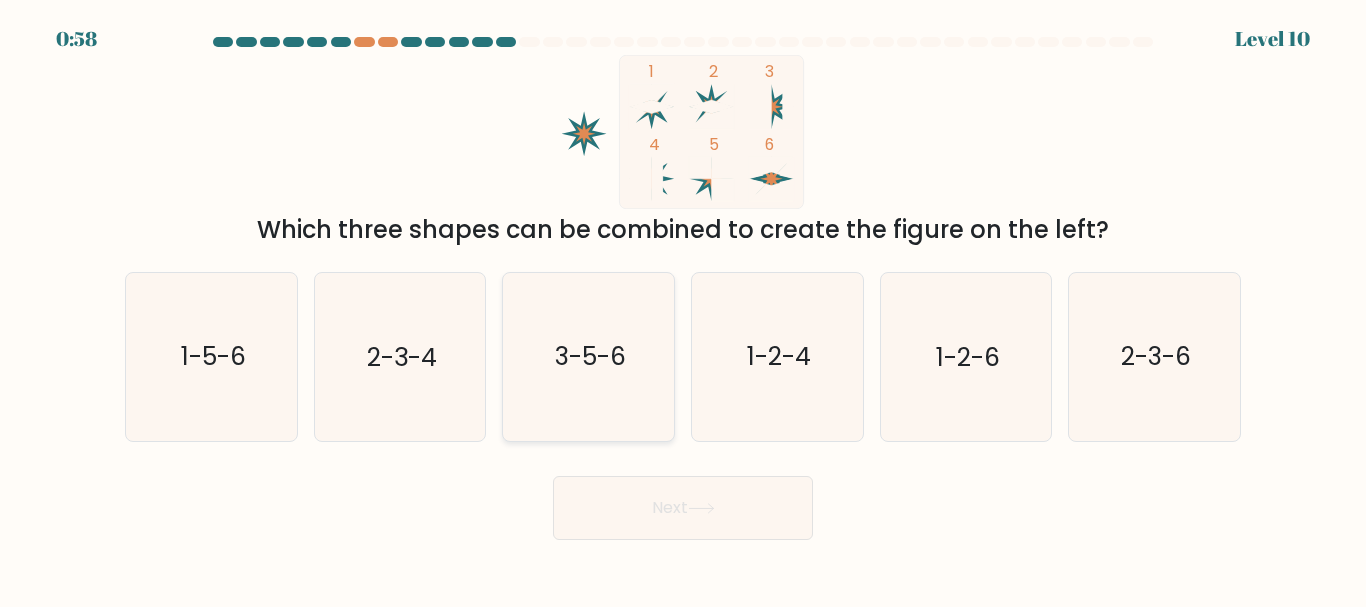 click on "3-5-6" at bounding box center [590, 357] 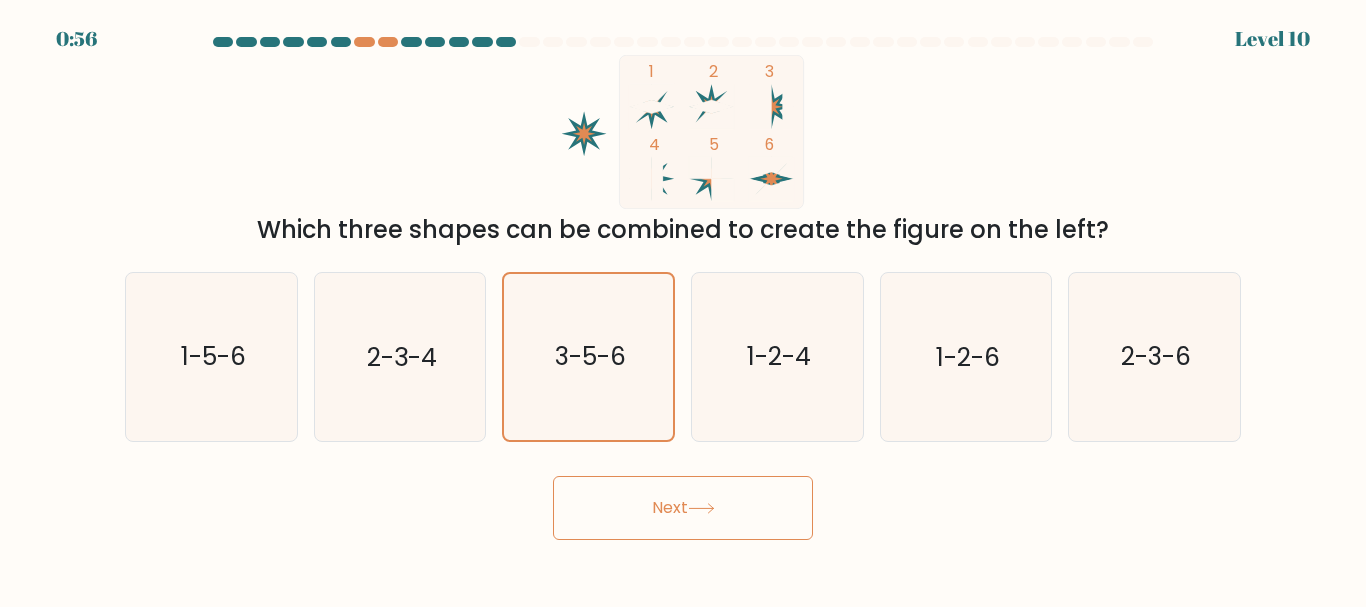 click on "Next" at bounding box center [683, 508] 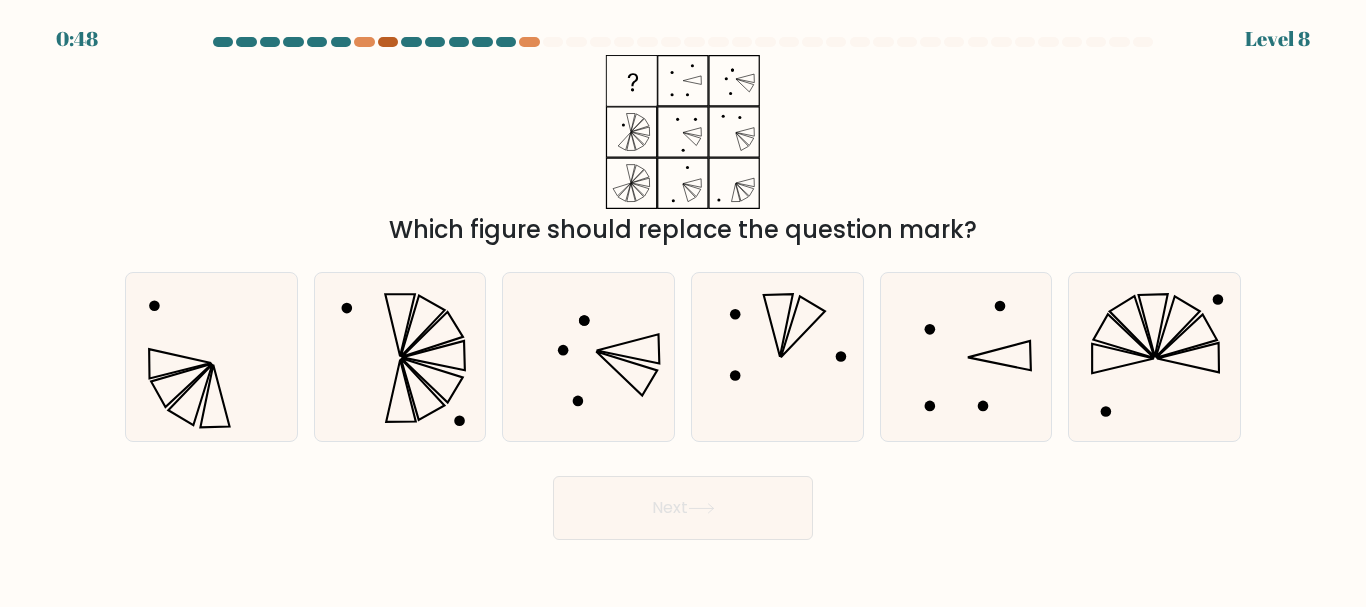 click at bounding box center (388, 42) 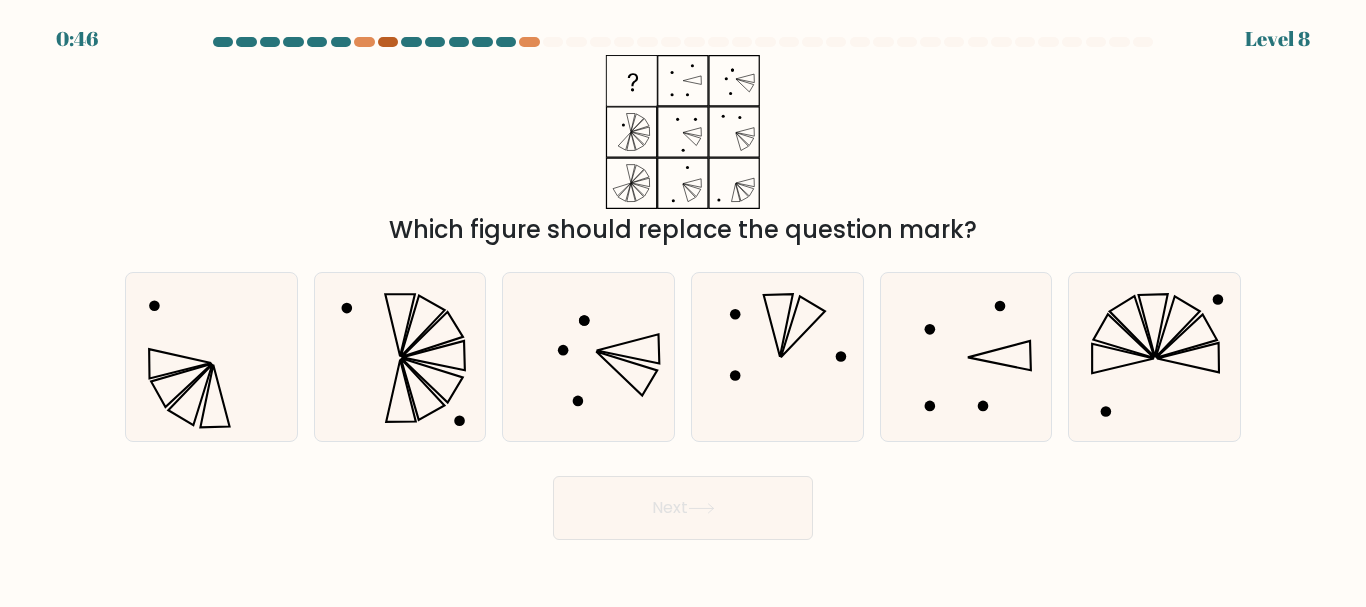 click at bounding box center (388, 42) 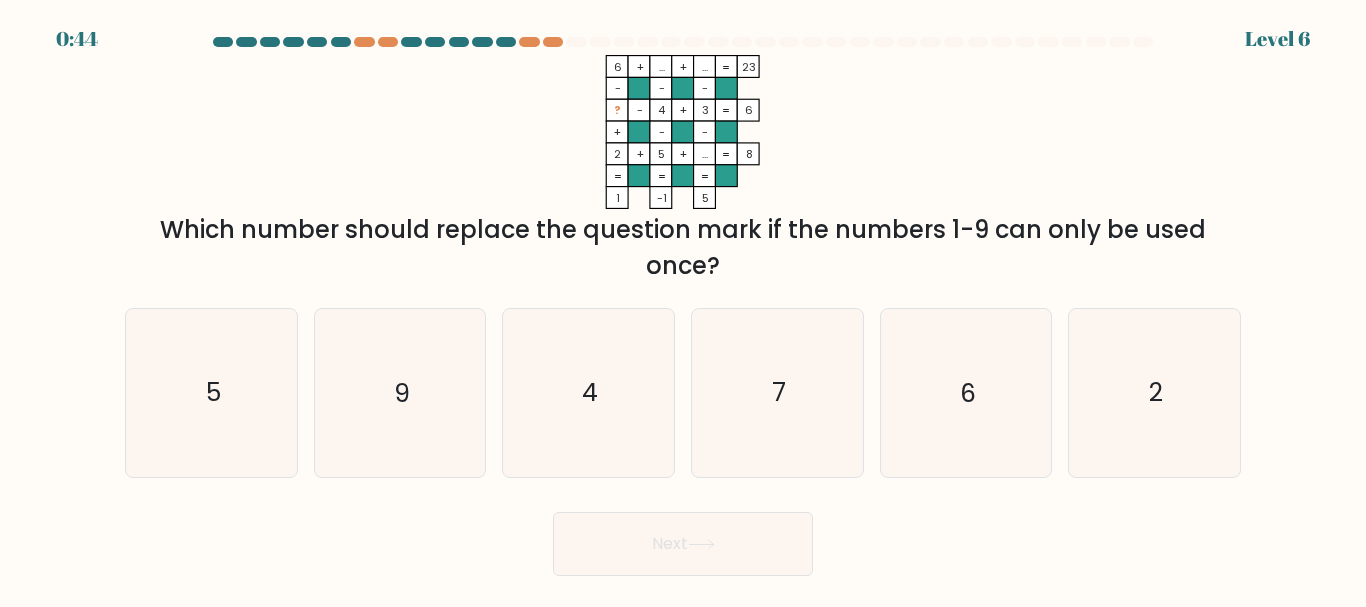 scroll, scrollTop: 0, scrollLeft: 0, axis: both 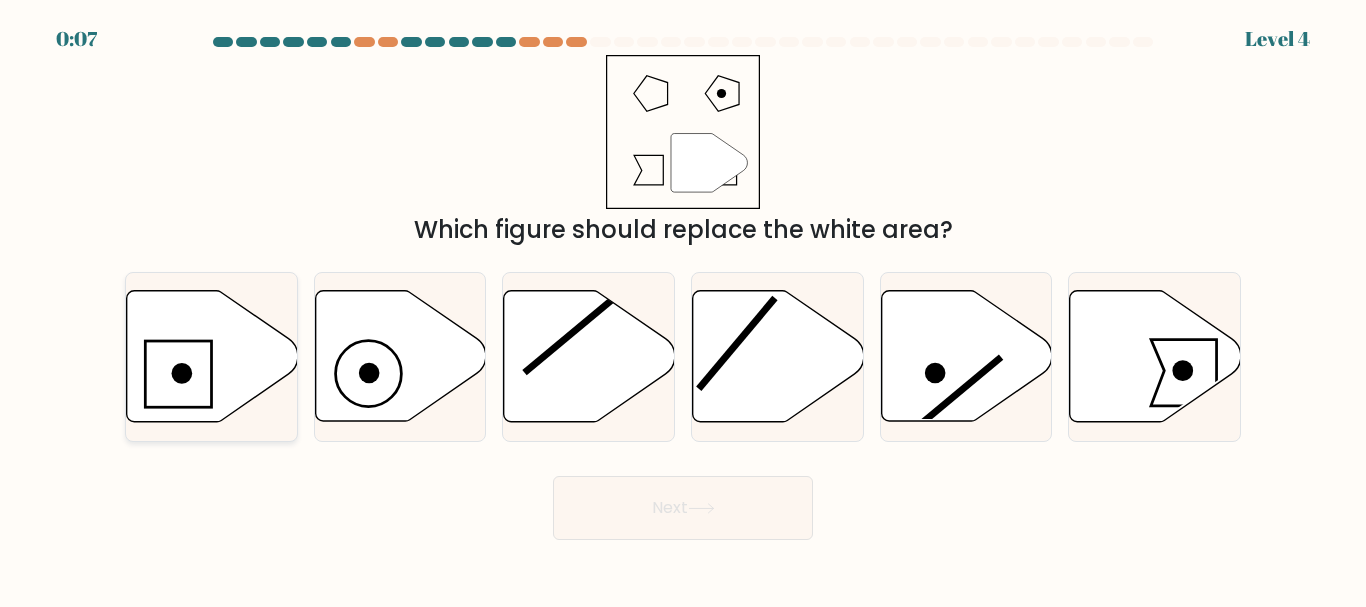 click at bounding box center [212, 356] 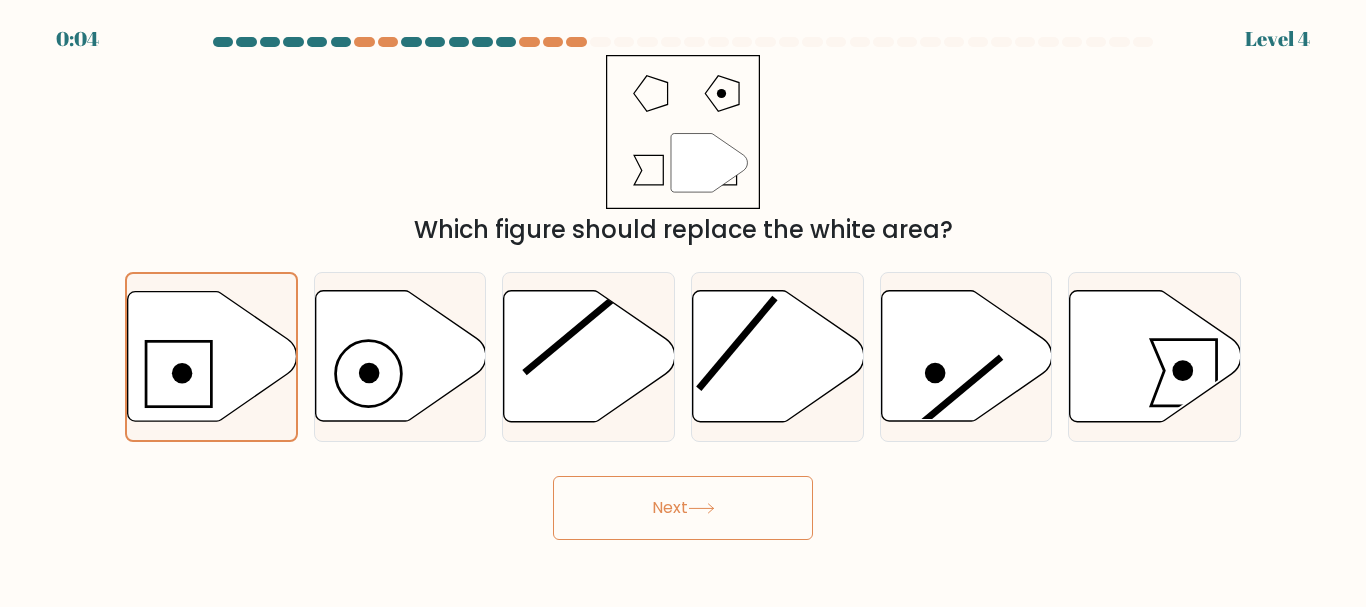 click on "Next" at bounding box center [683, 508] 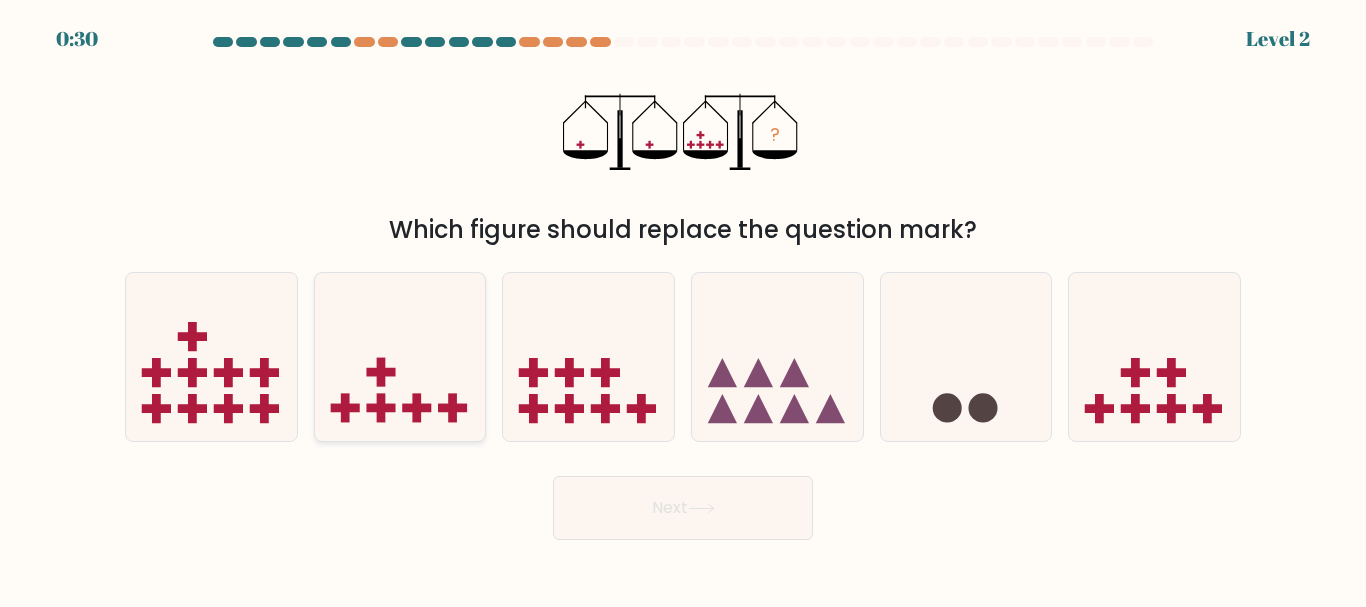 click at bounding box center (400, 356) 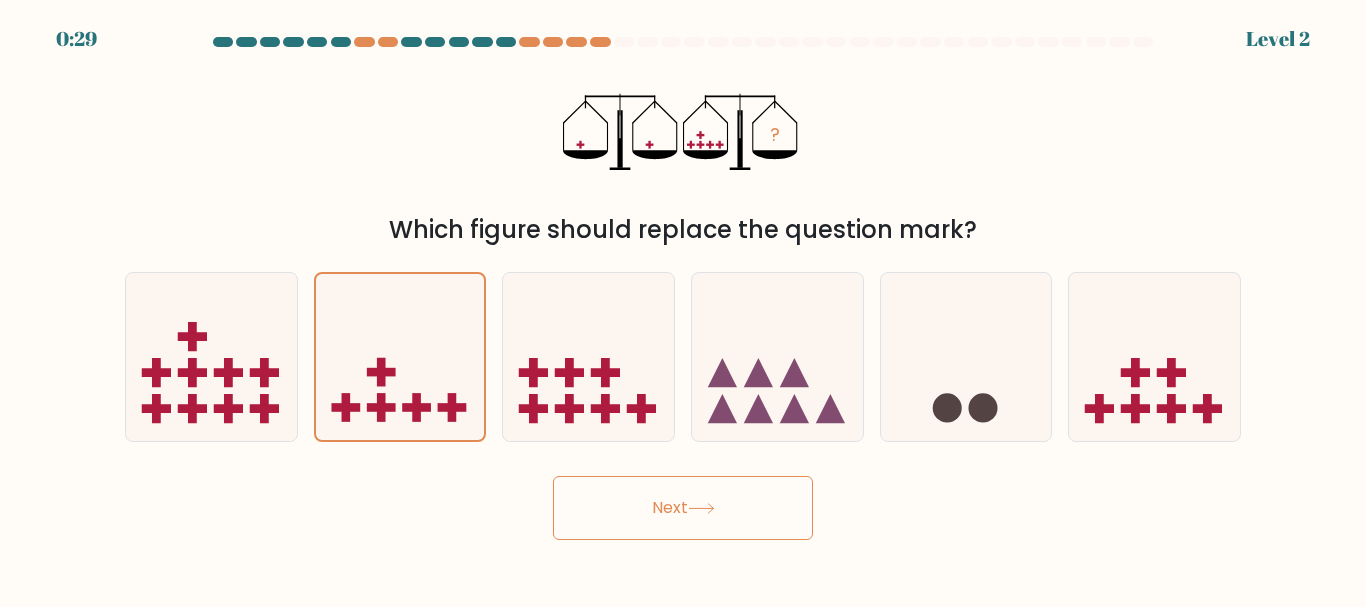 click at bounding box center [701, 508] 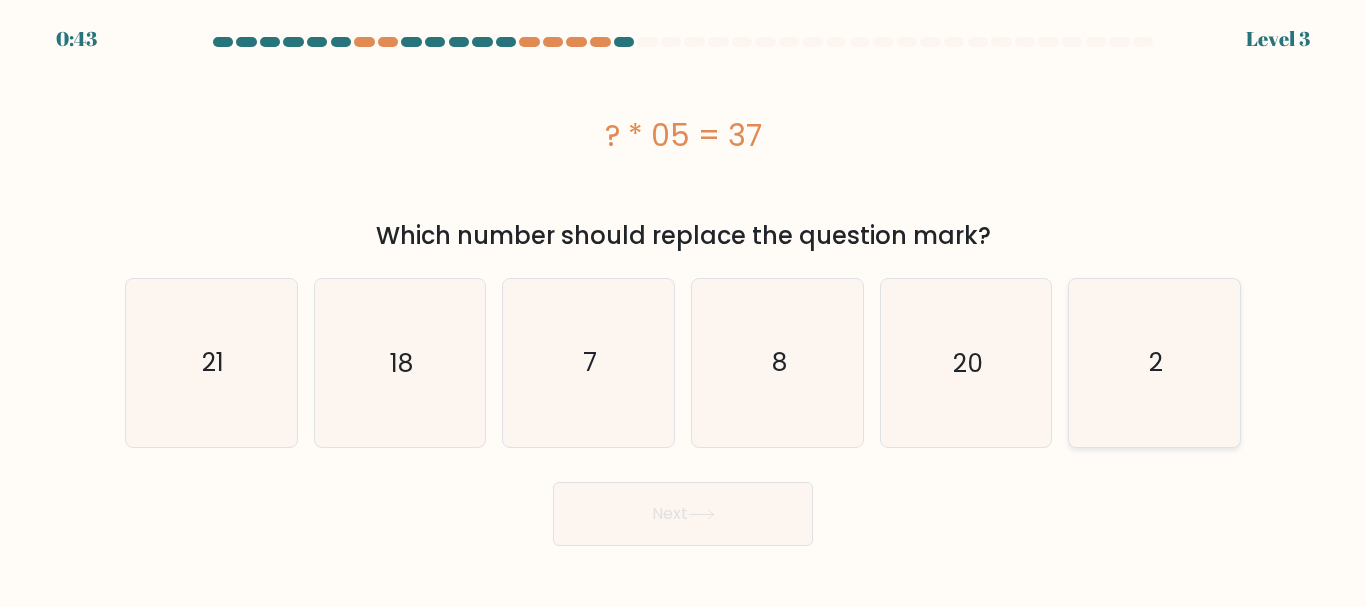 click on "2" at bounding box center (1154, 362) 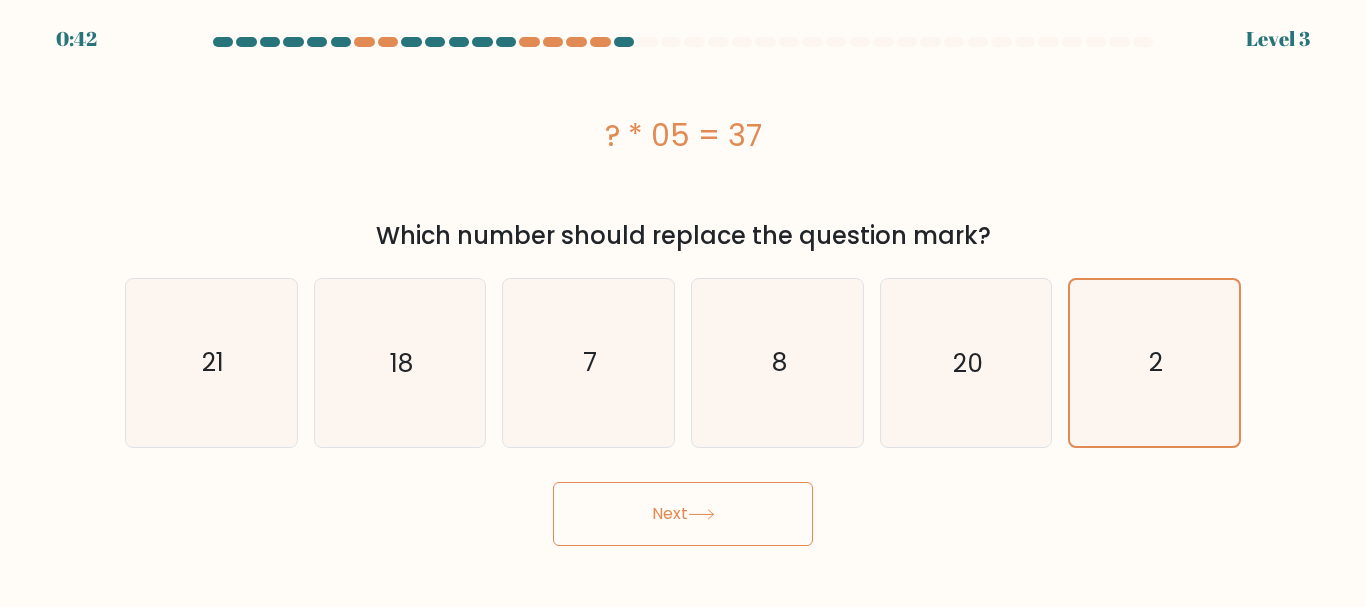 click on "Next" at bounding box center (683, 514) 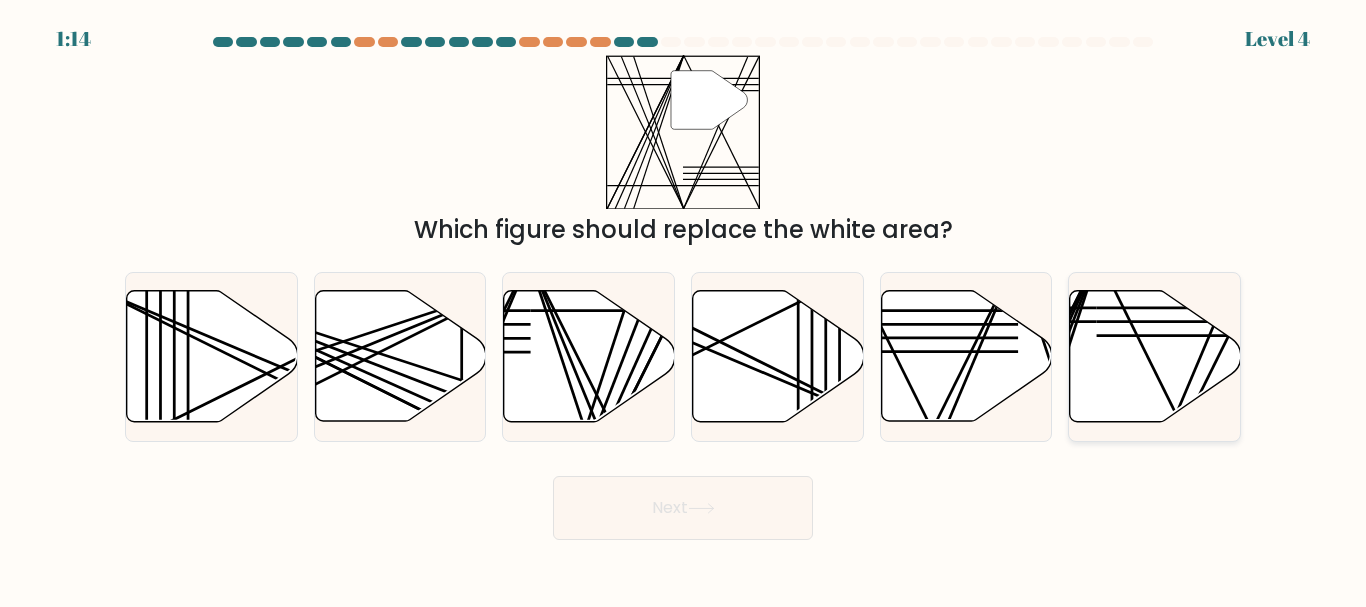 click at bounding box center [1155, 356] 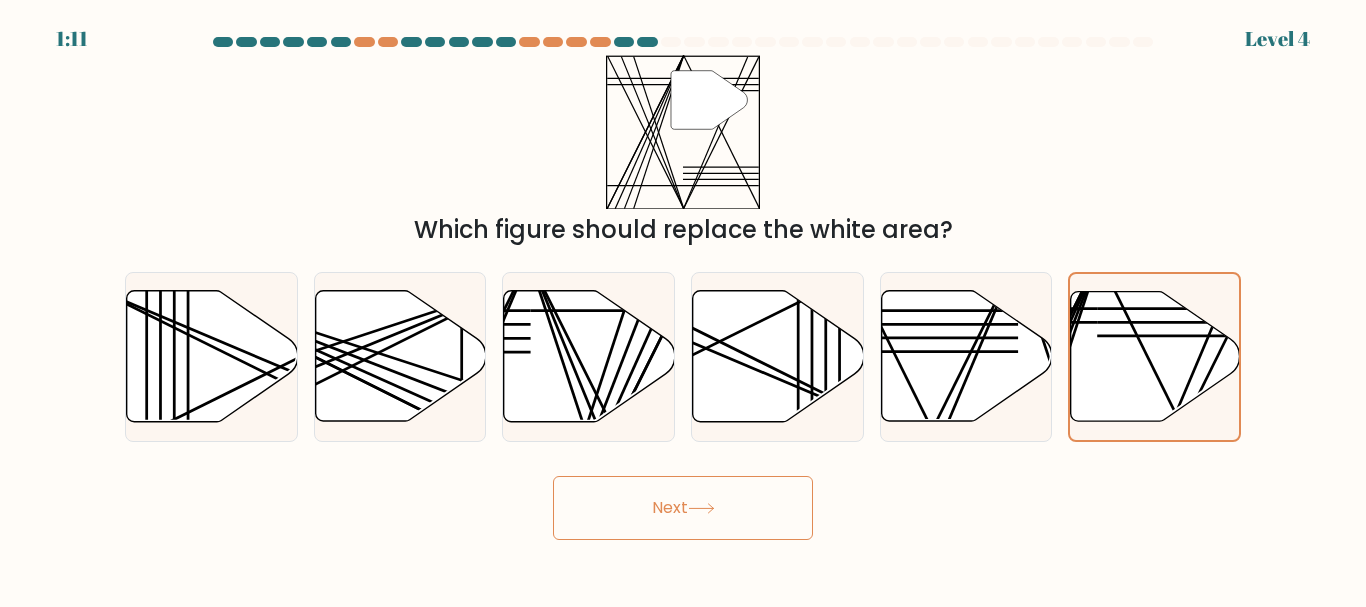 click at bounding box center [701, 508] 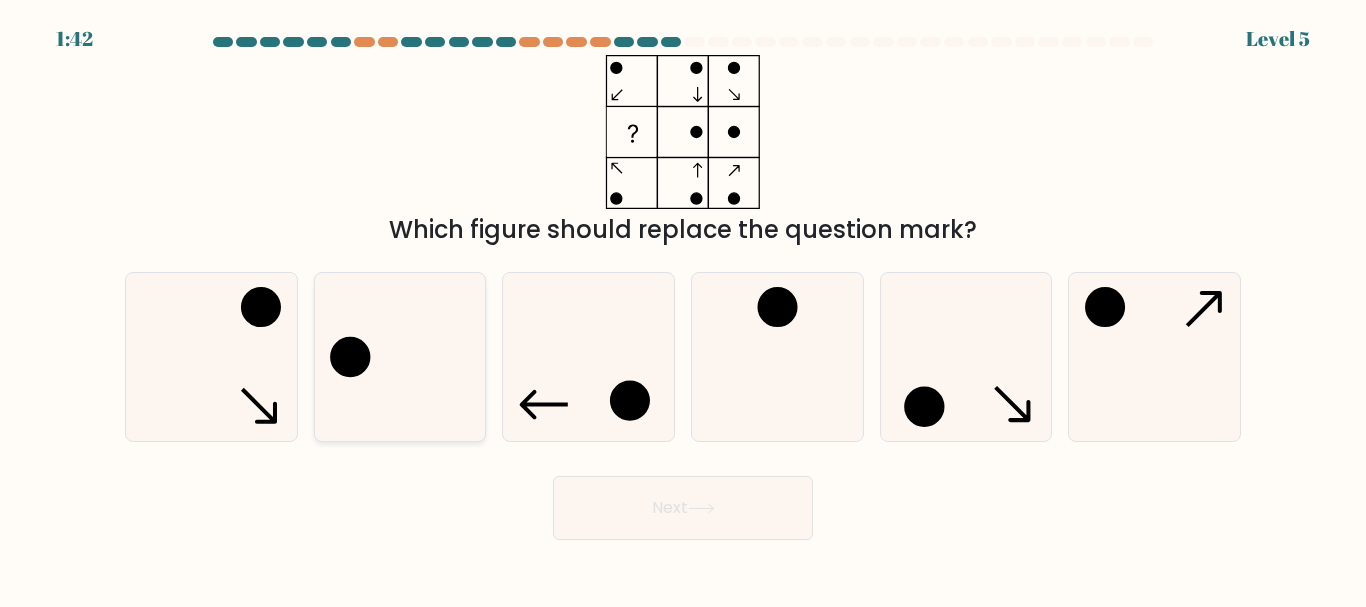 click at bounding box center [399, 356] 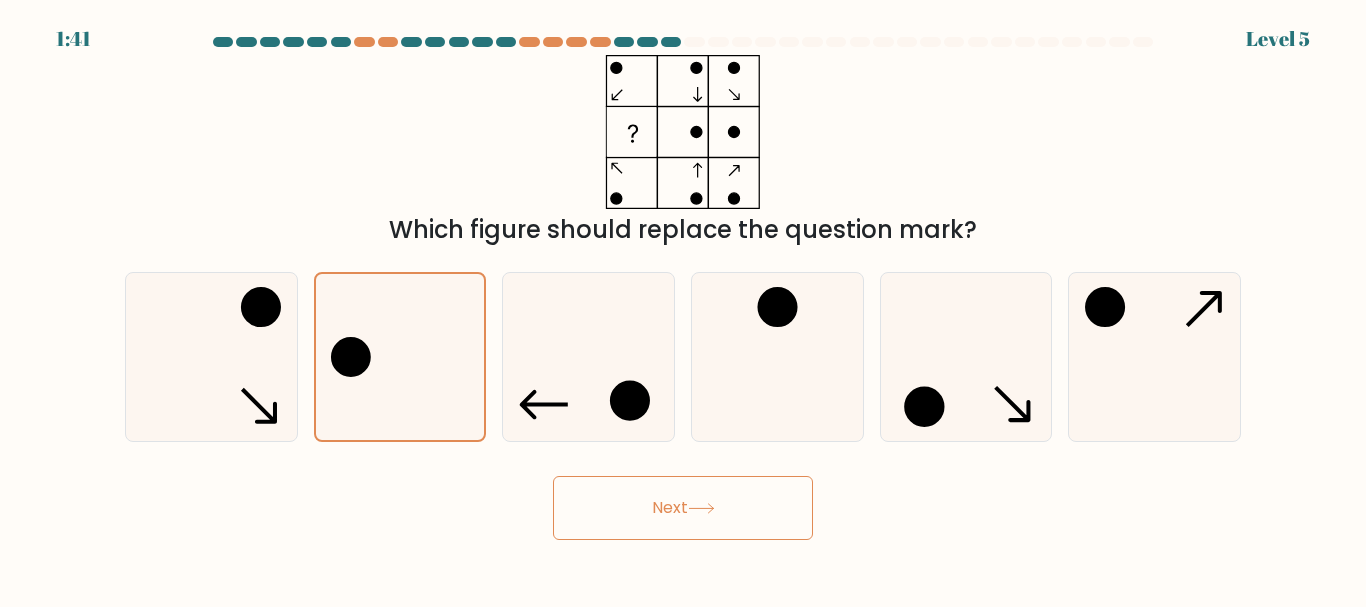 click on "Next" at bounding box center [683, 508] 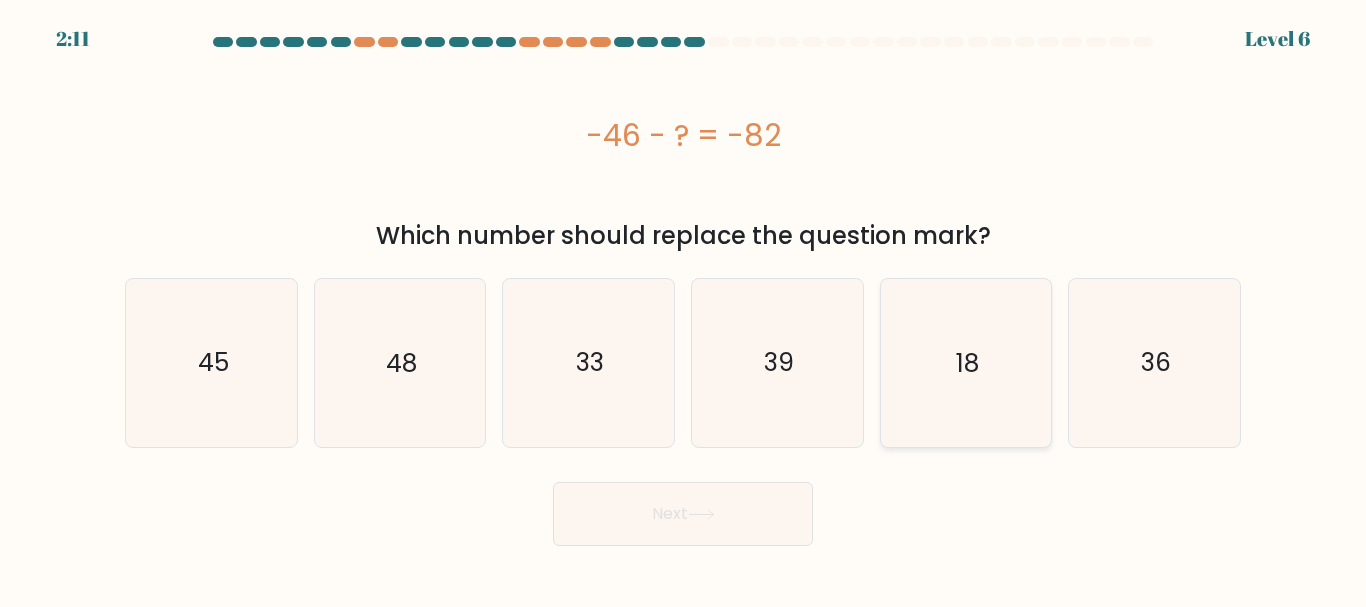 drag, startPoint x: 1177, startPoint y: 375, endPoint x: 1052, endPoint y: 395, distance: 126.58989 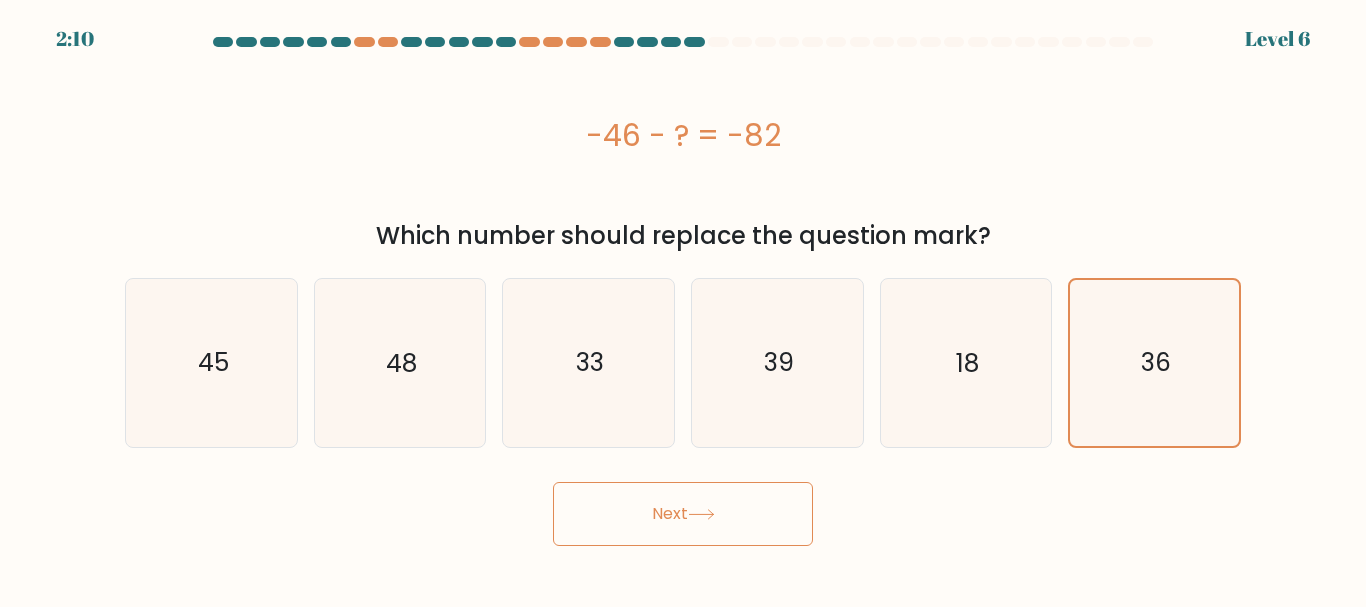 click on "Next" at bounding box center (683, 514) 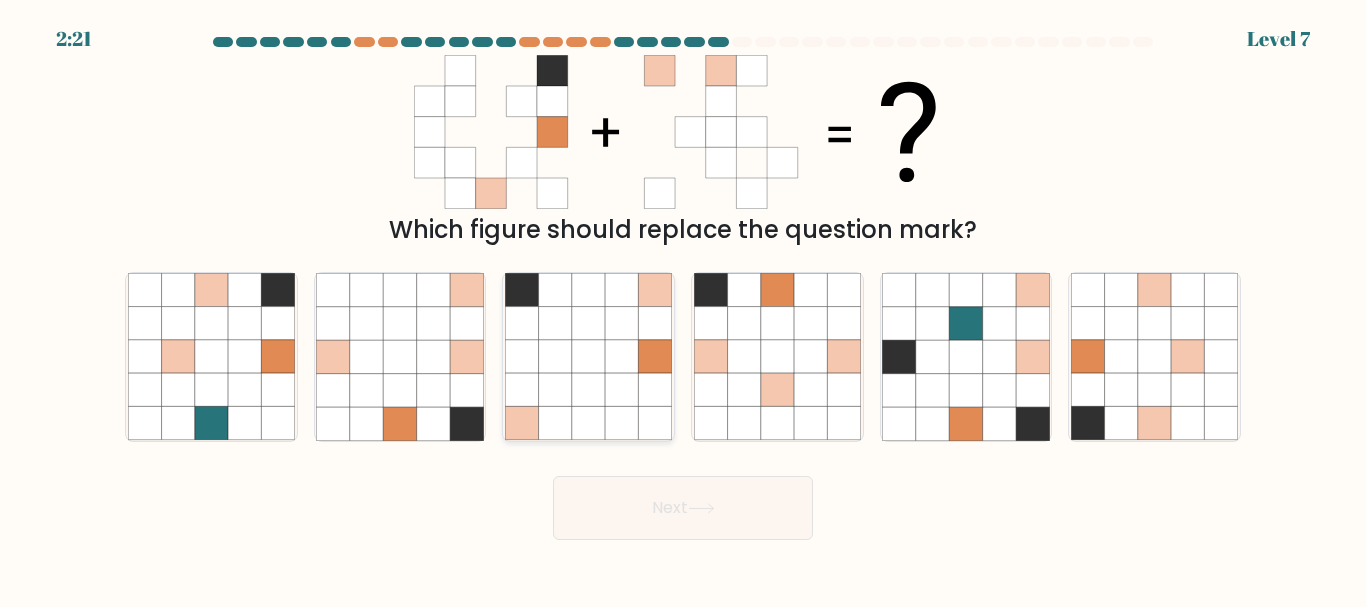 click at bounding box center (588, 323) 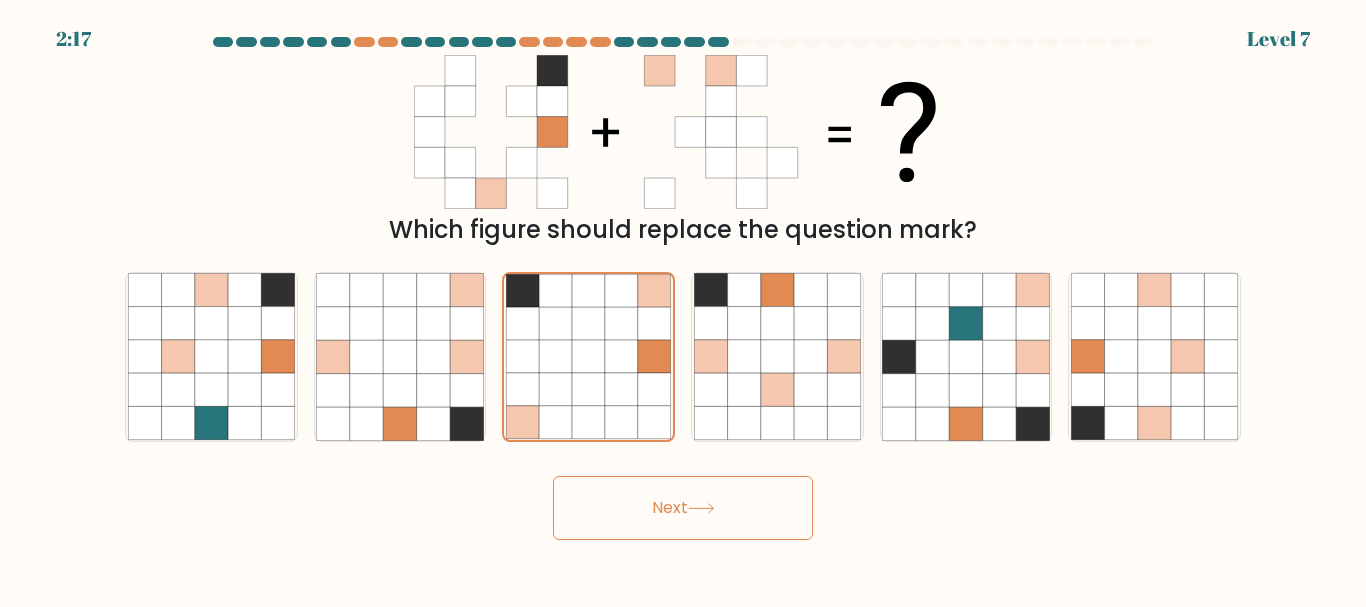 click on "Next" at bounding box center [683, 508] 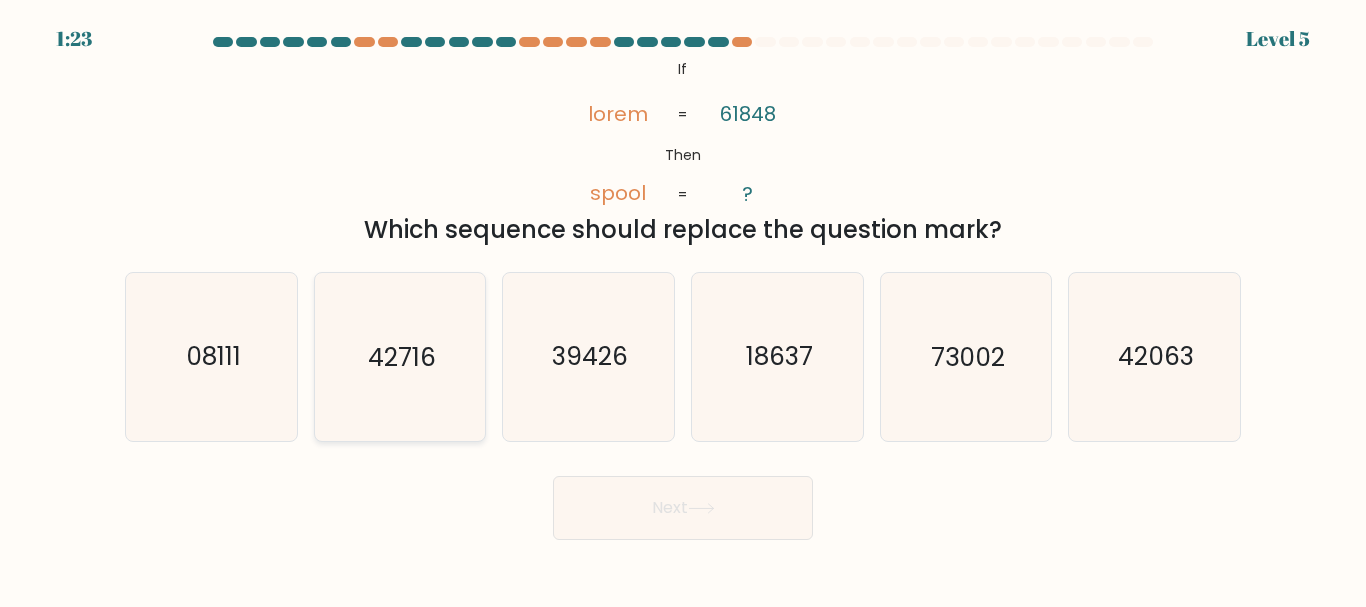 click on "01443" at bounding box center [399, 356] 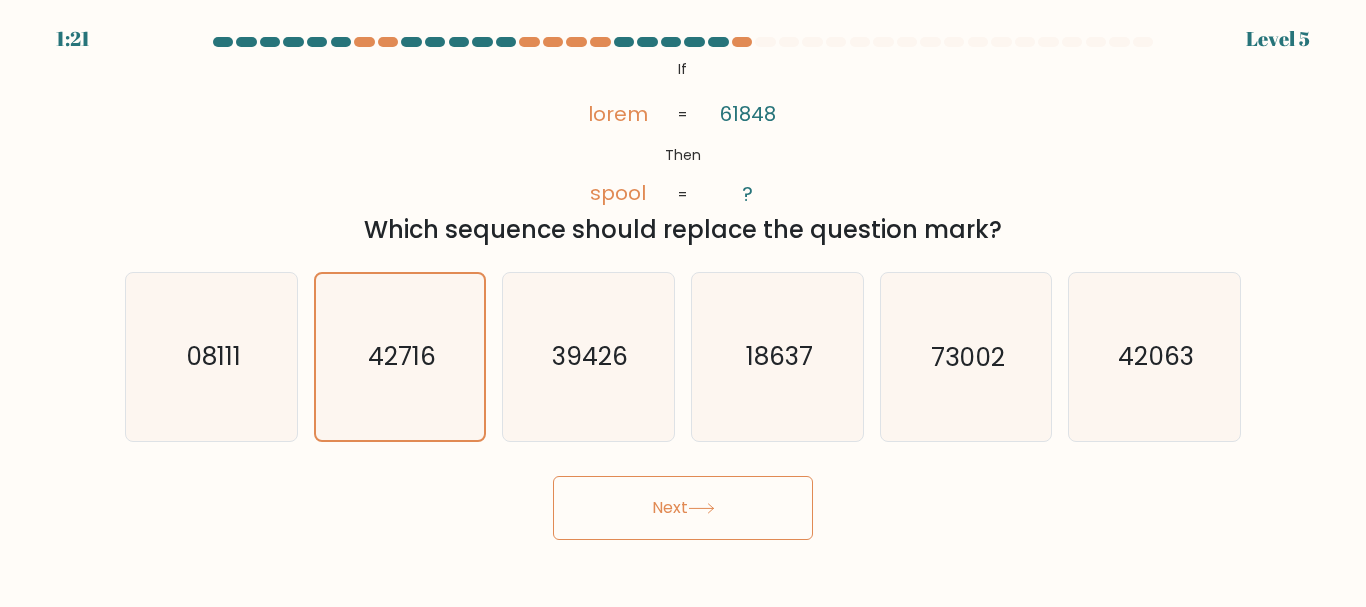 click on "Next" at bounding box center (683, 508) 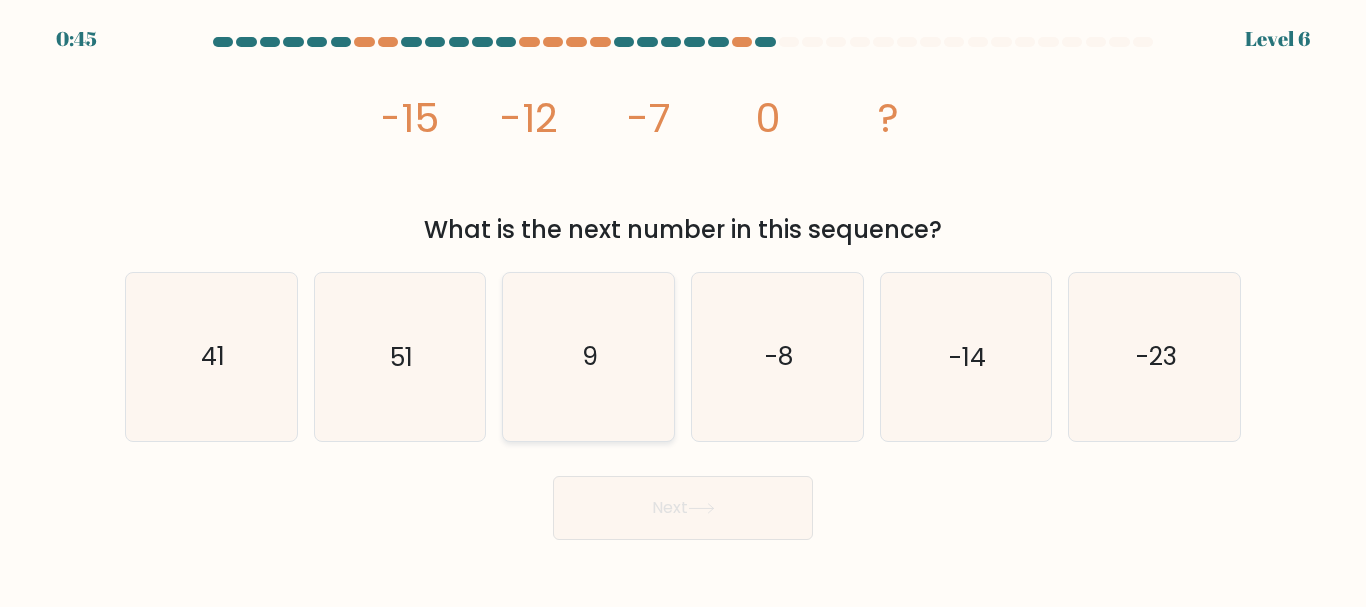 click on "9" at bounding box center [588, 356] 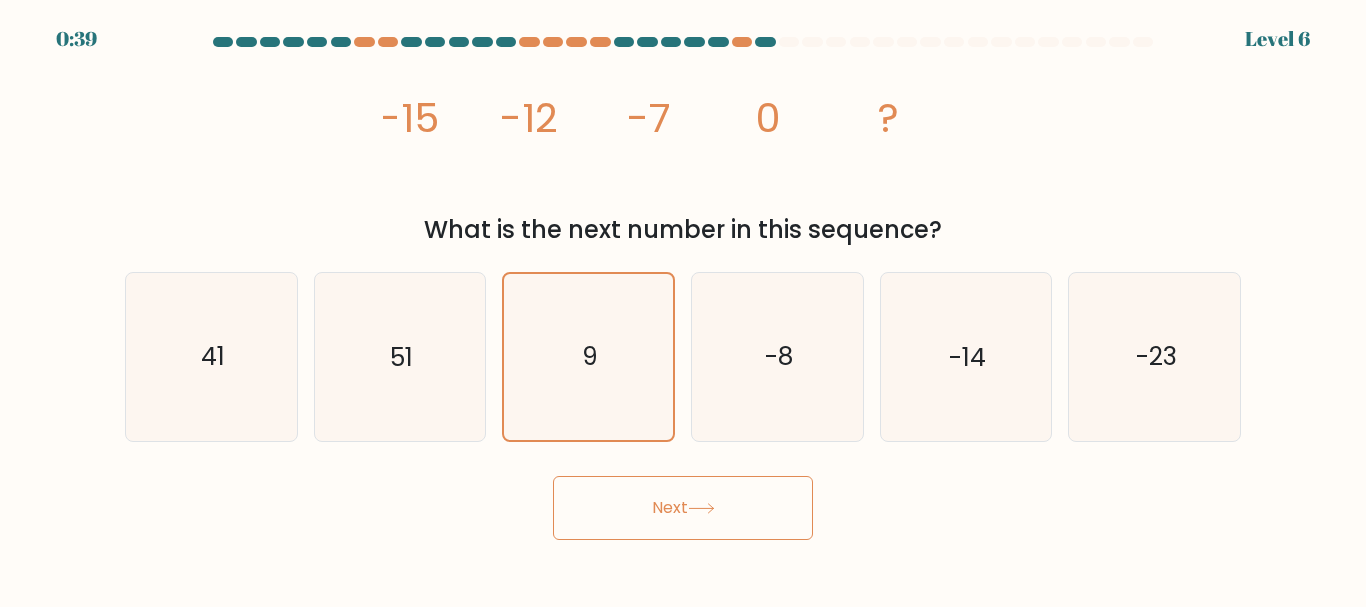 click on "Next" at bounding box center (683, 508) 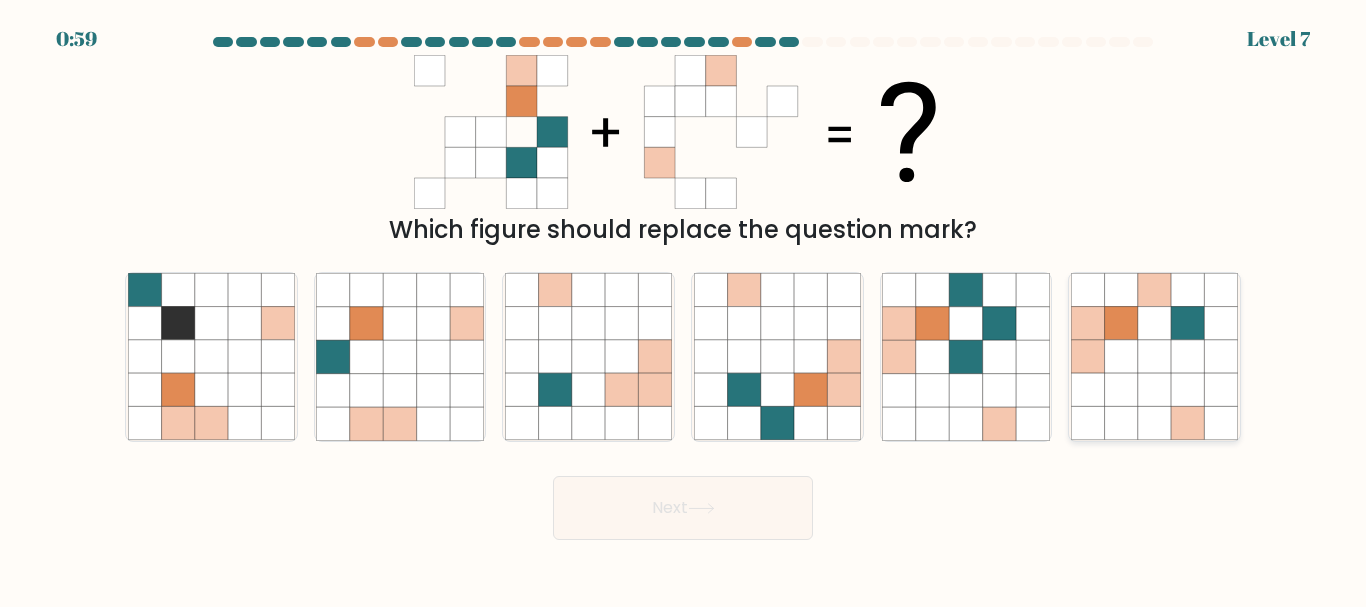 click at bounding box center [1154, 323] 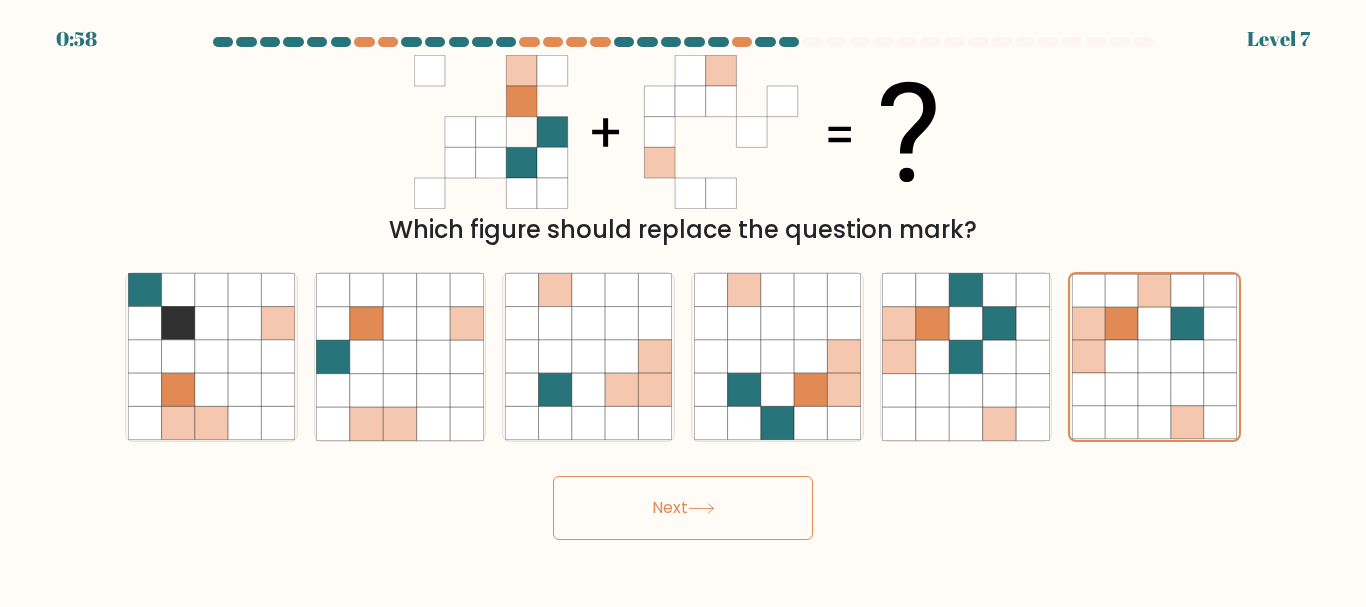 click on "Next" at bounding box center (683, 508) 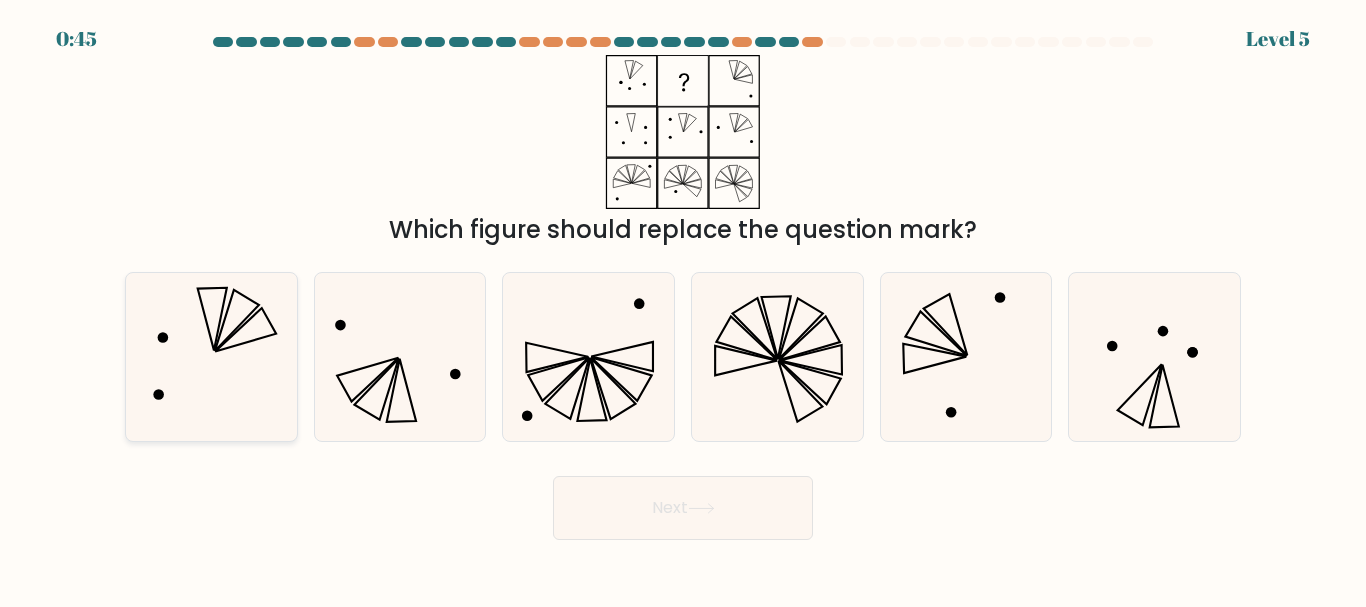 click at bounding box center [211, 356] 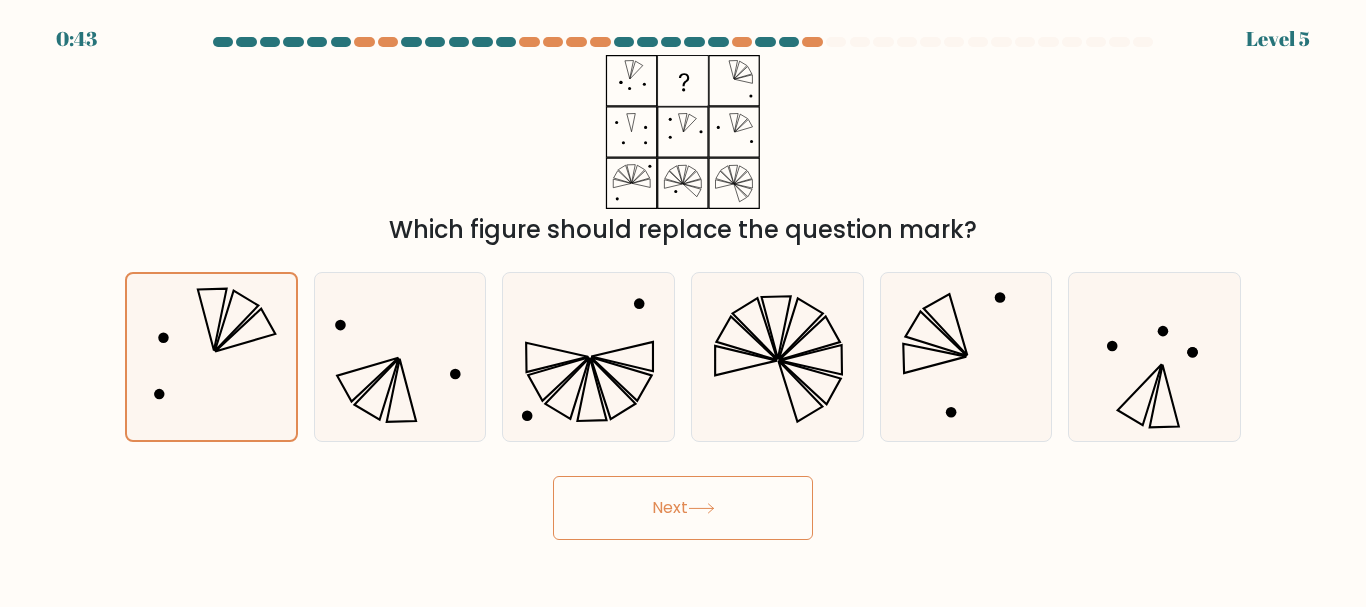 click on "Next" at bounding box center [683, 508] 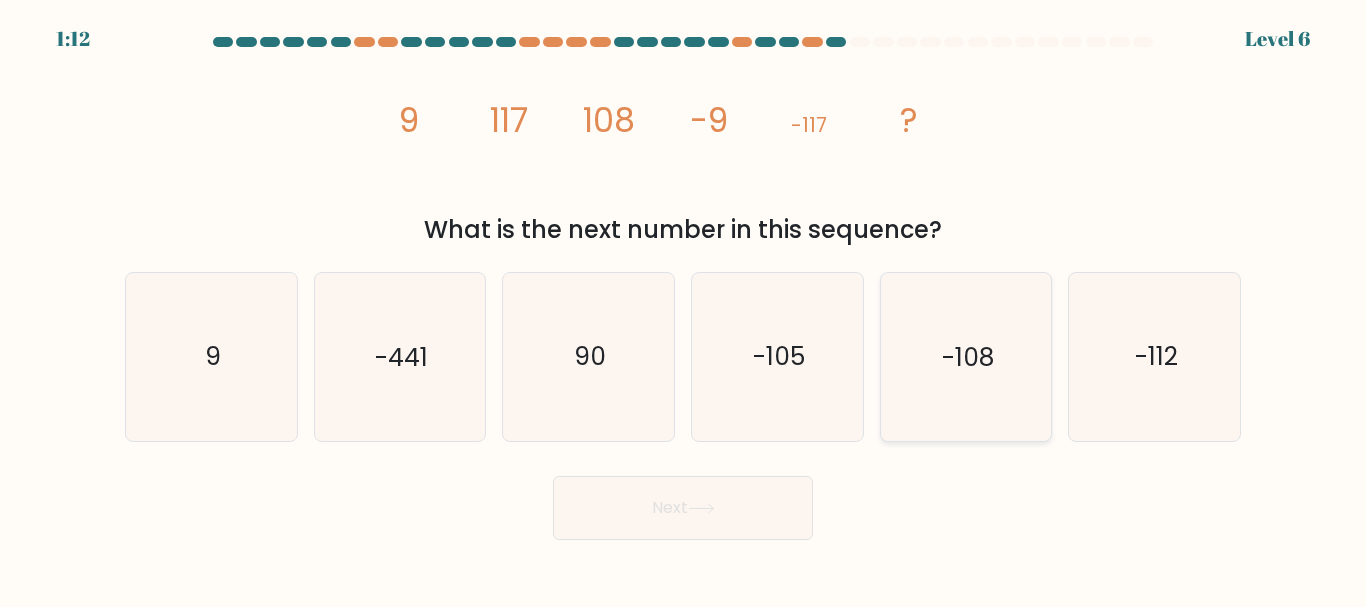 click on "-108" at bounding box center [965, 356] 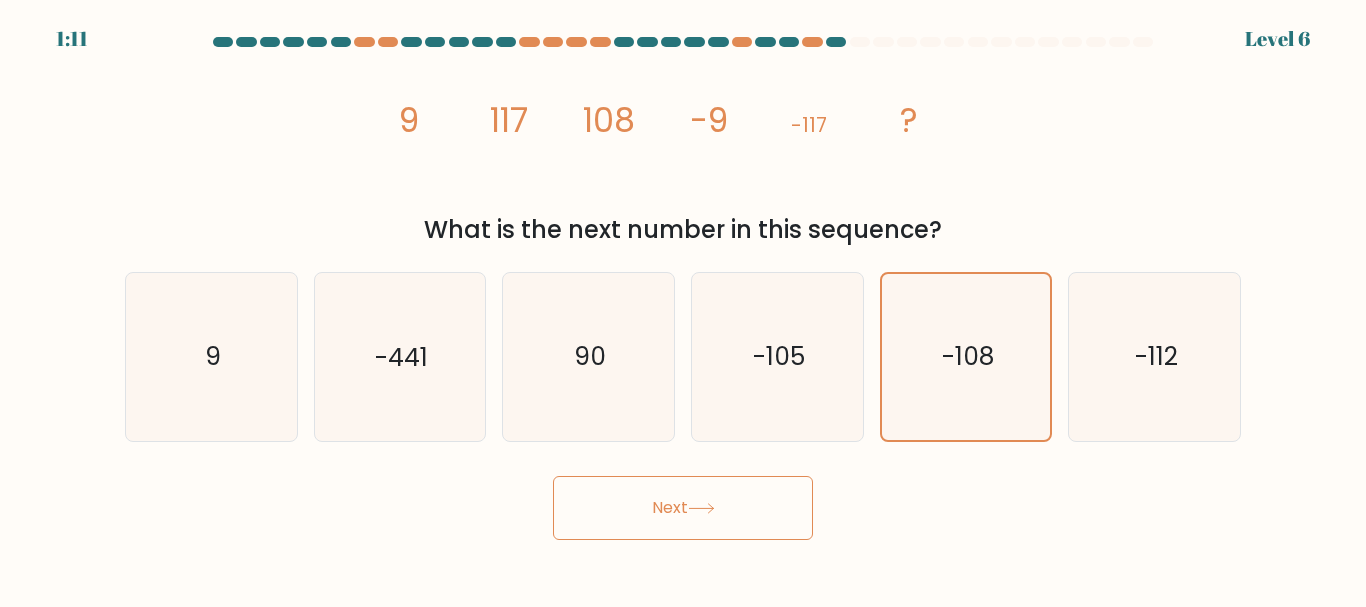 click on "Next" at bounding box center (683, 508) 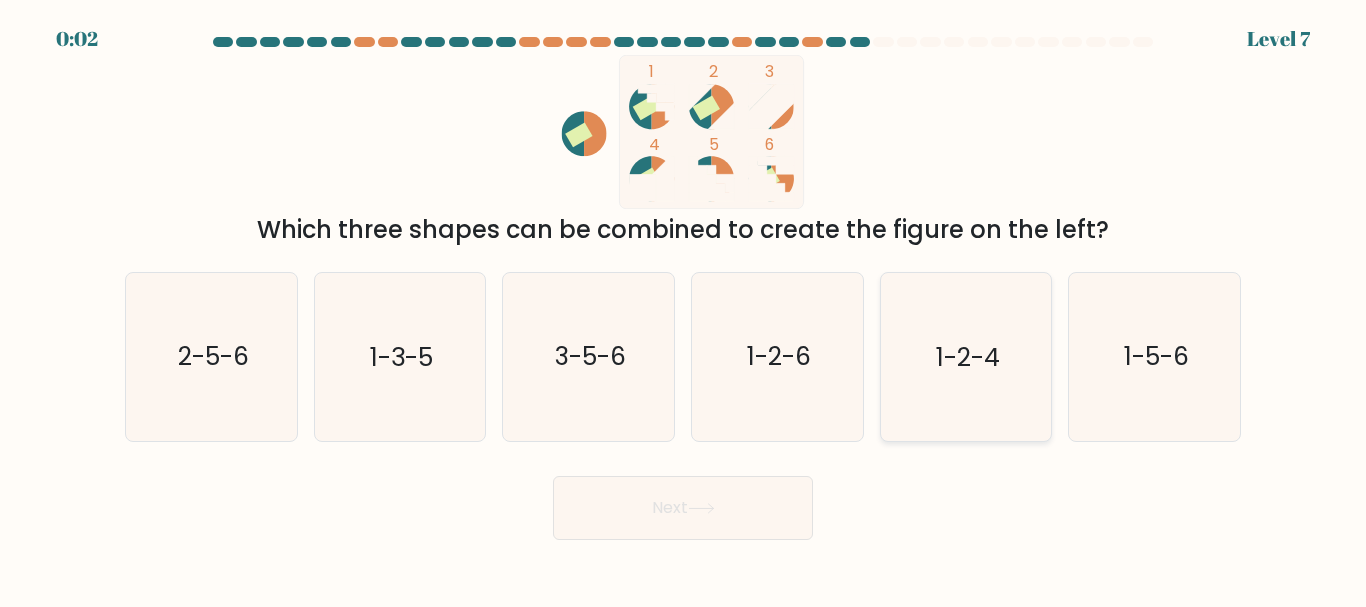 drag, startPoint x: 1154, startPoint y: 342, endPoint x: 1020, endPoint y: 376, distance: 138.24615 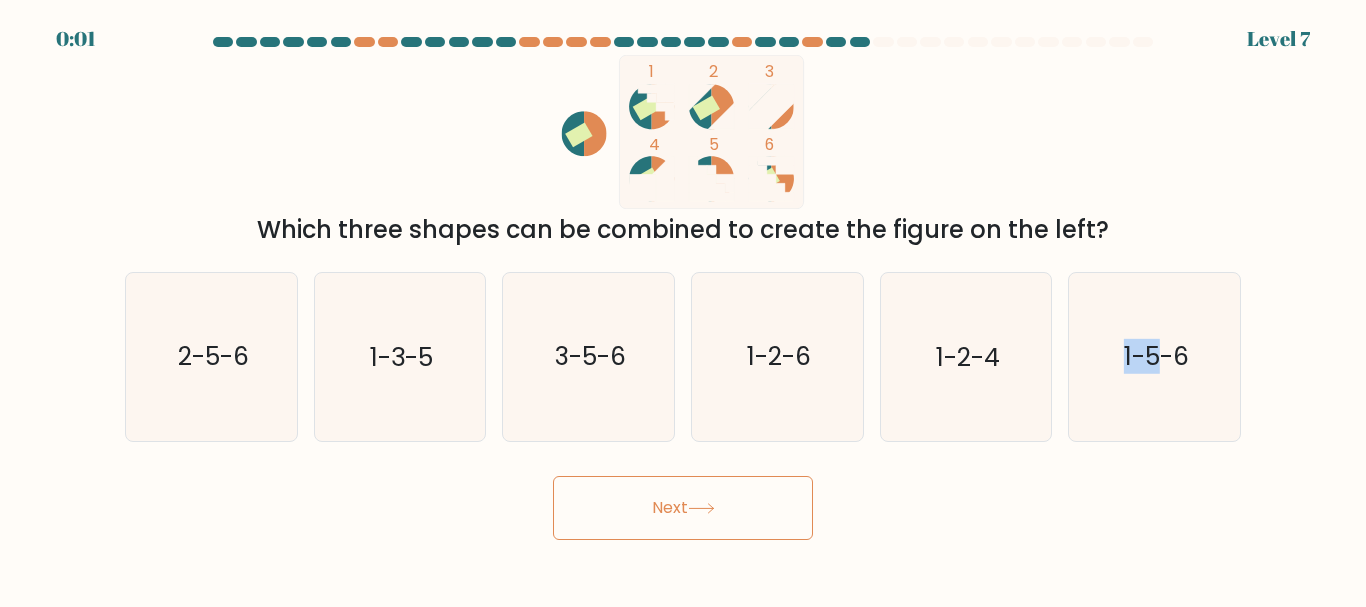 click on "Next" at bounding box center (683, 508) 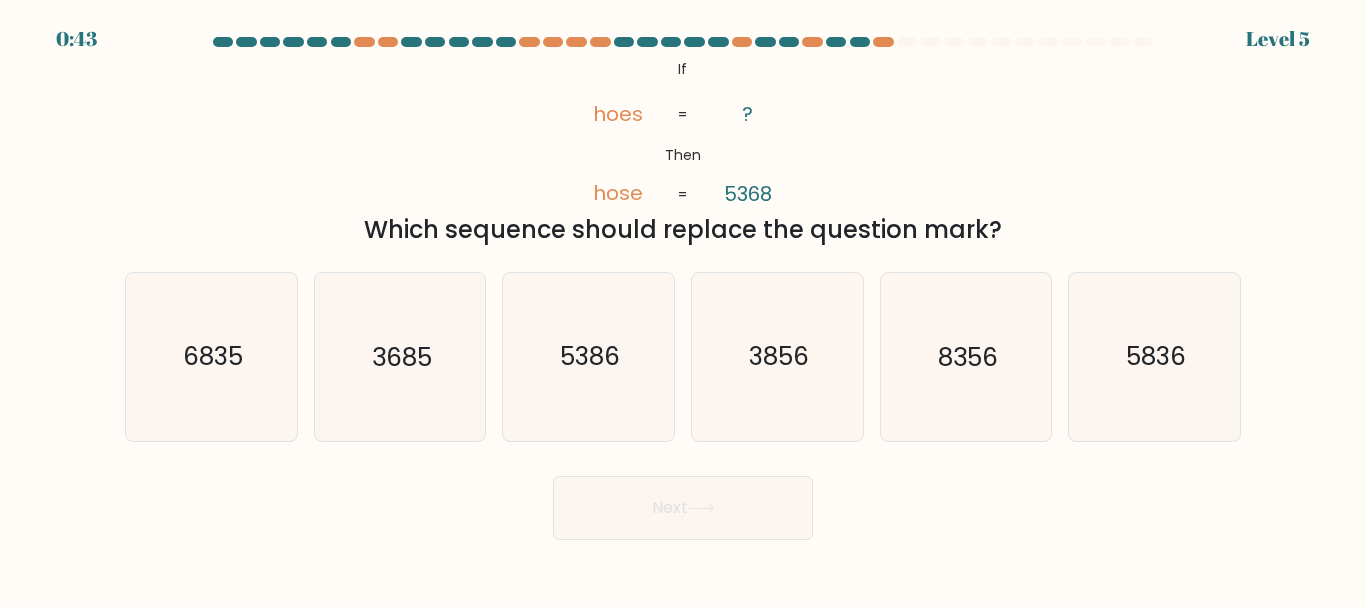 scroll, scrollTop: 0, scrollLeft: 0, axis: both 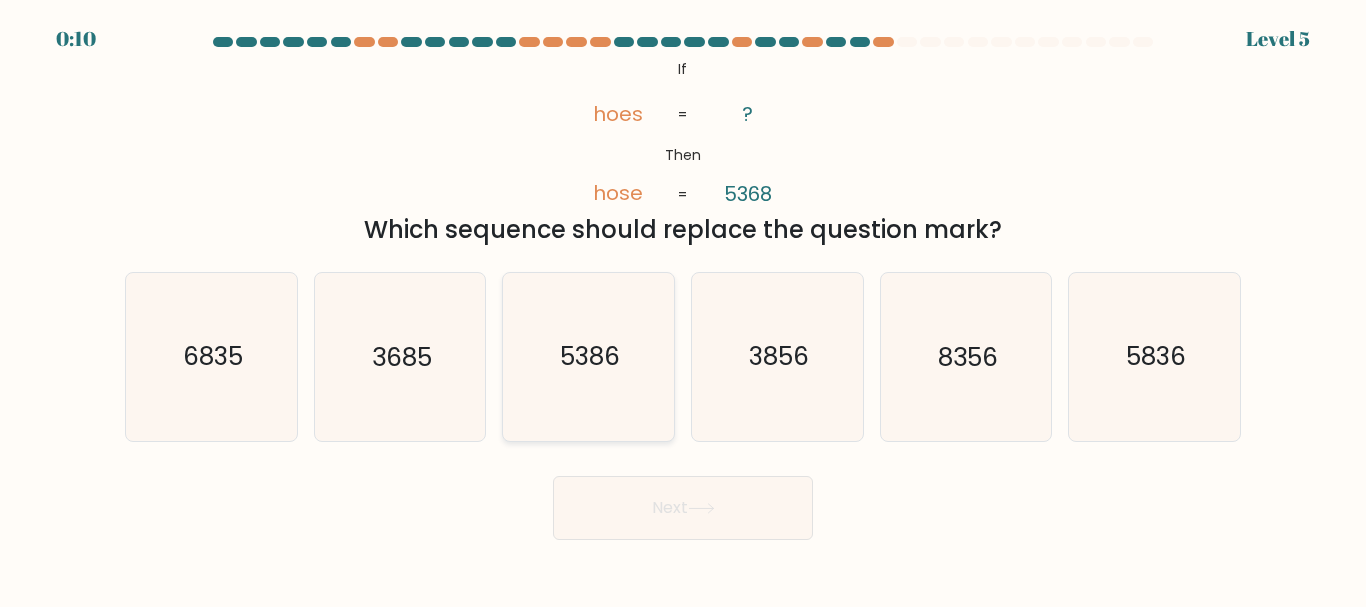 click on "5386" at bounding box center [588, 356] 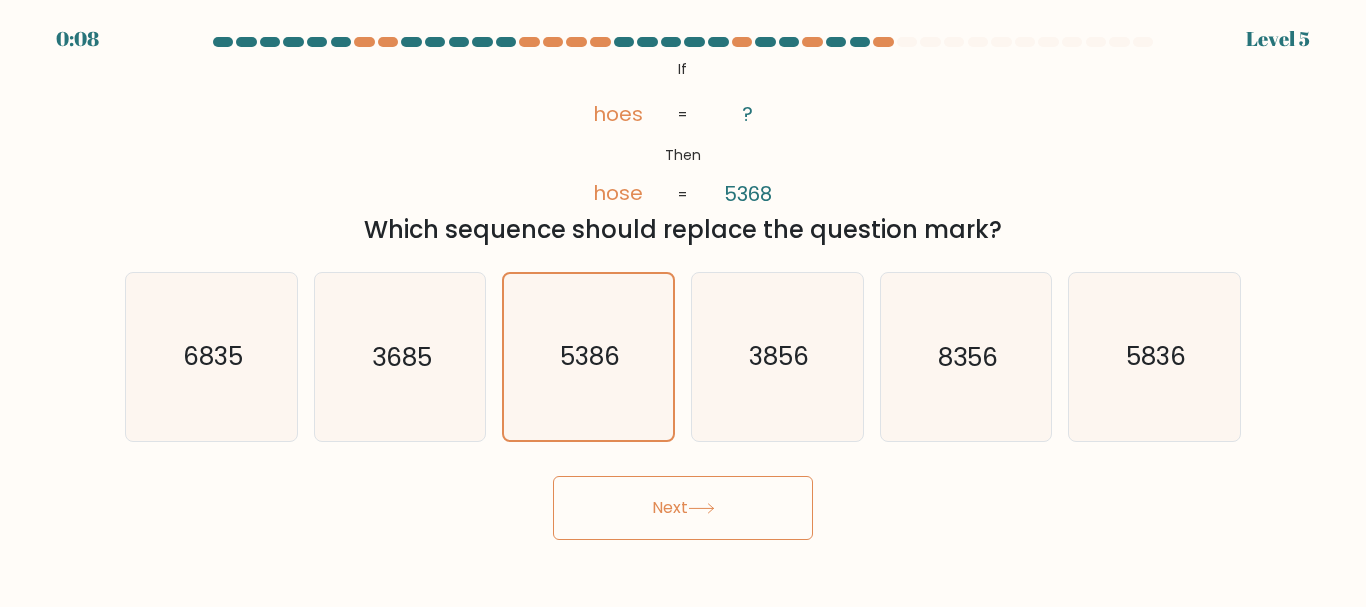 click on "Next" at bounding box center [683, 508] 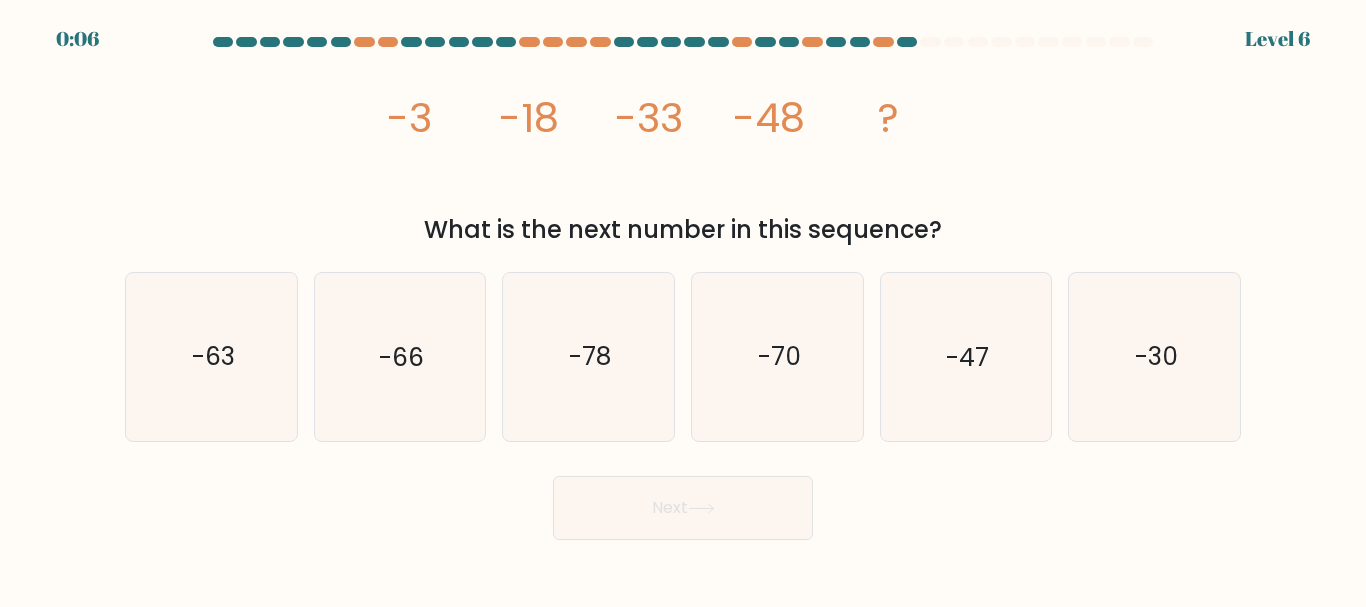 click on "Next" at bounding box center [683, 508] 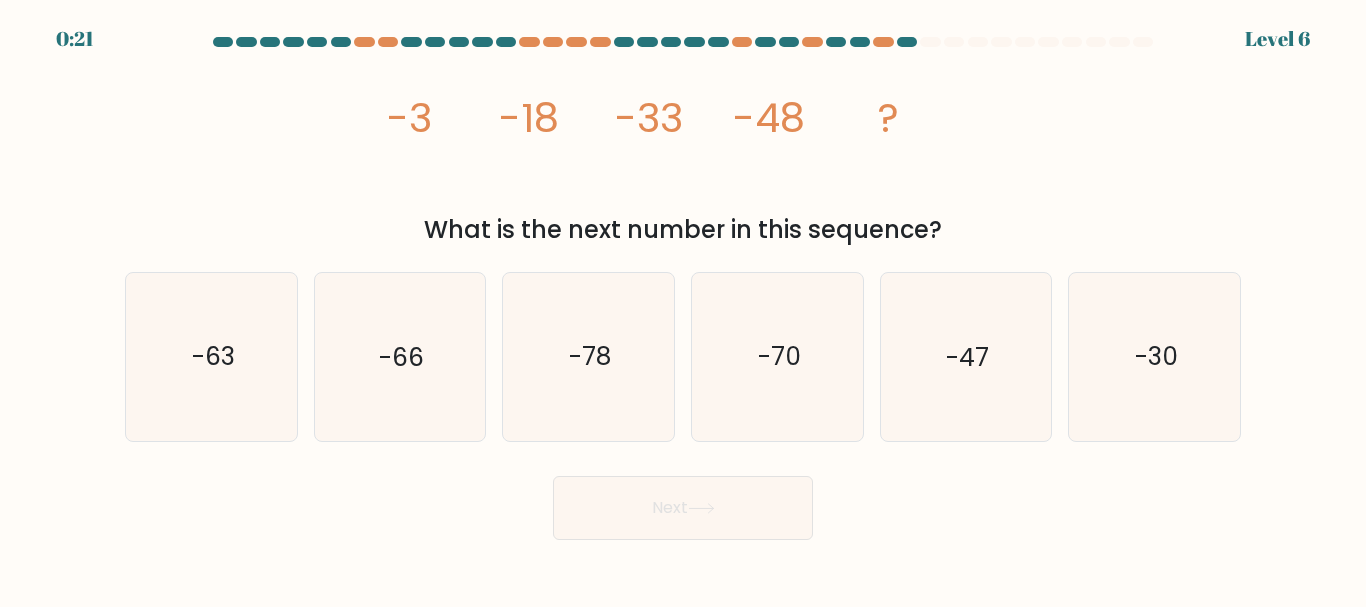 click on "image/svg+xml
-3
-18
-33
-48
?
What is the next number in this sequence?" at bounding box center (683, 151) 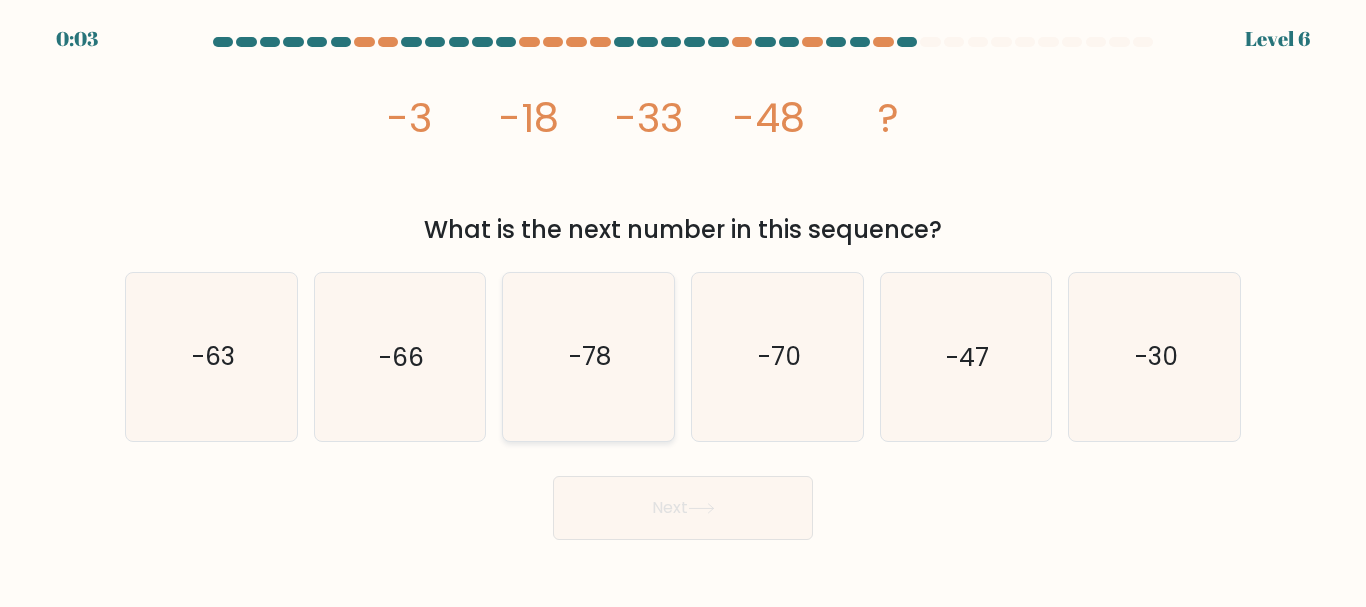 click on "-78" at bounding box center (590, 357) 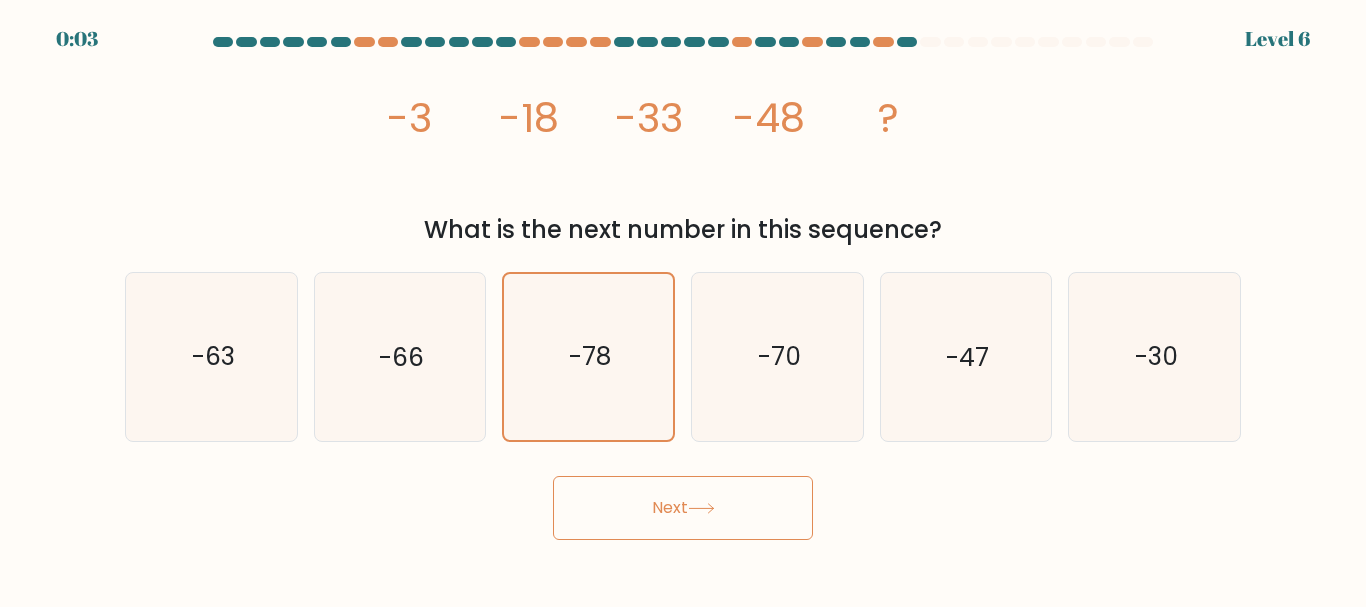 click on "Next" at bounding box center [683, 508] 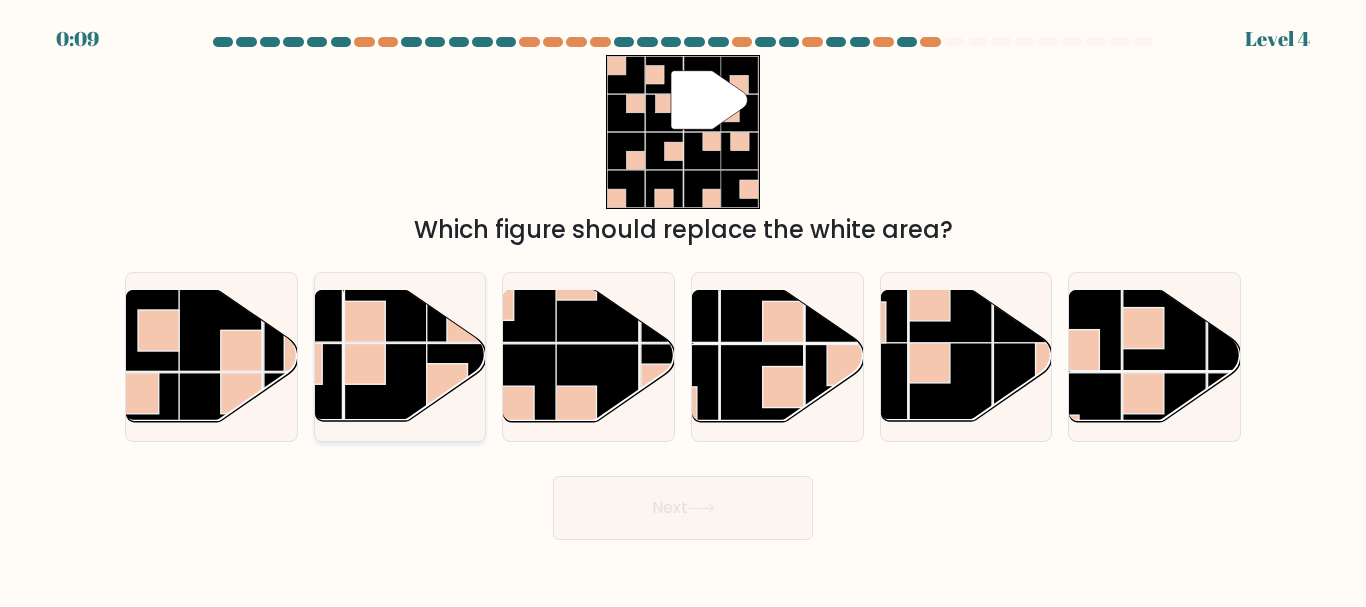 click on "b." at bounding box center [683, 306] 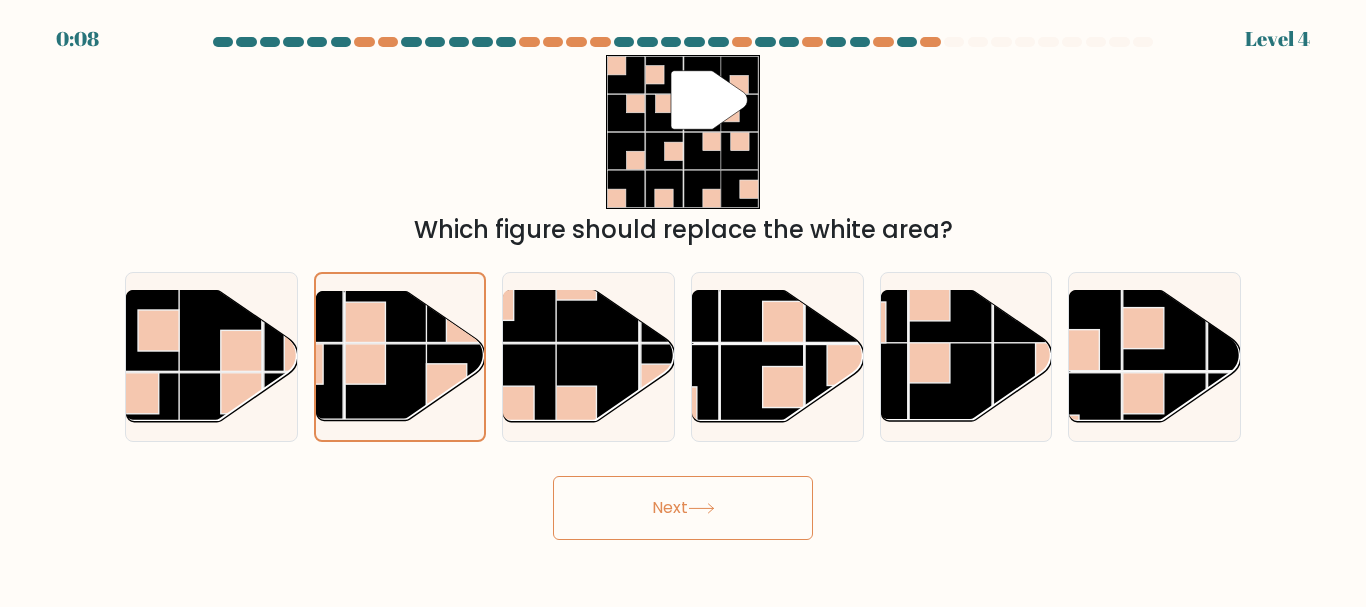 click on "Next" at bounding box center [683, 508] 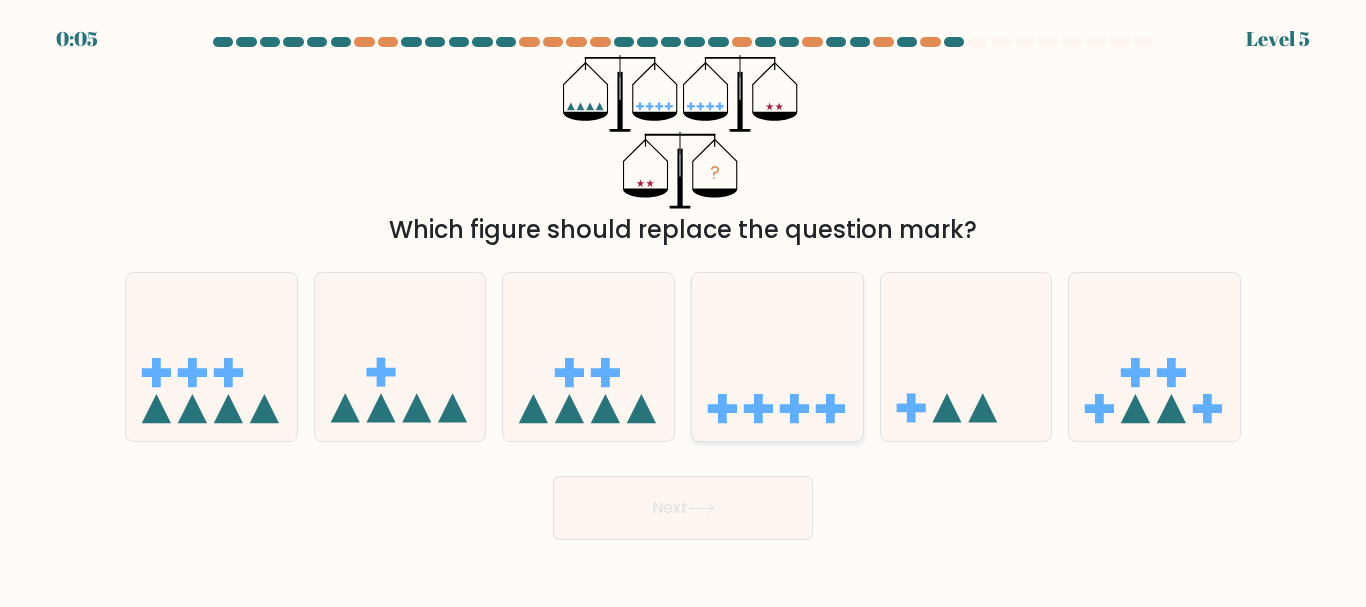 click at bounding box center (777, 356) 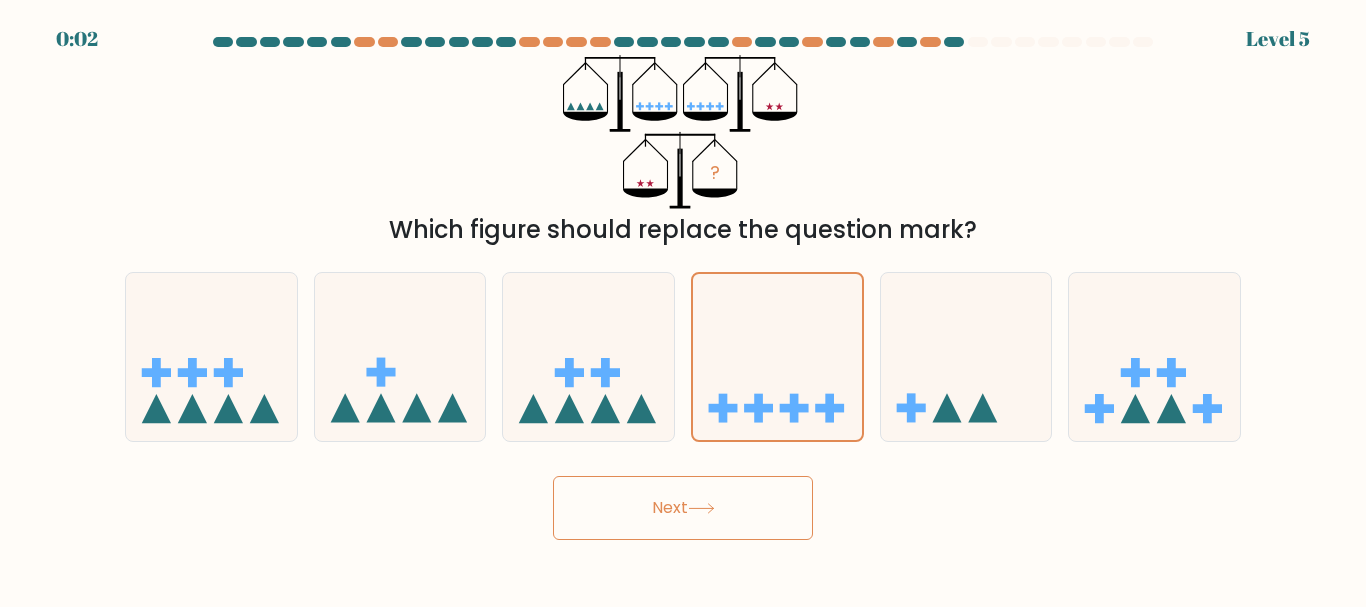 click on "Next" at bounding box center (683, 508) 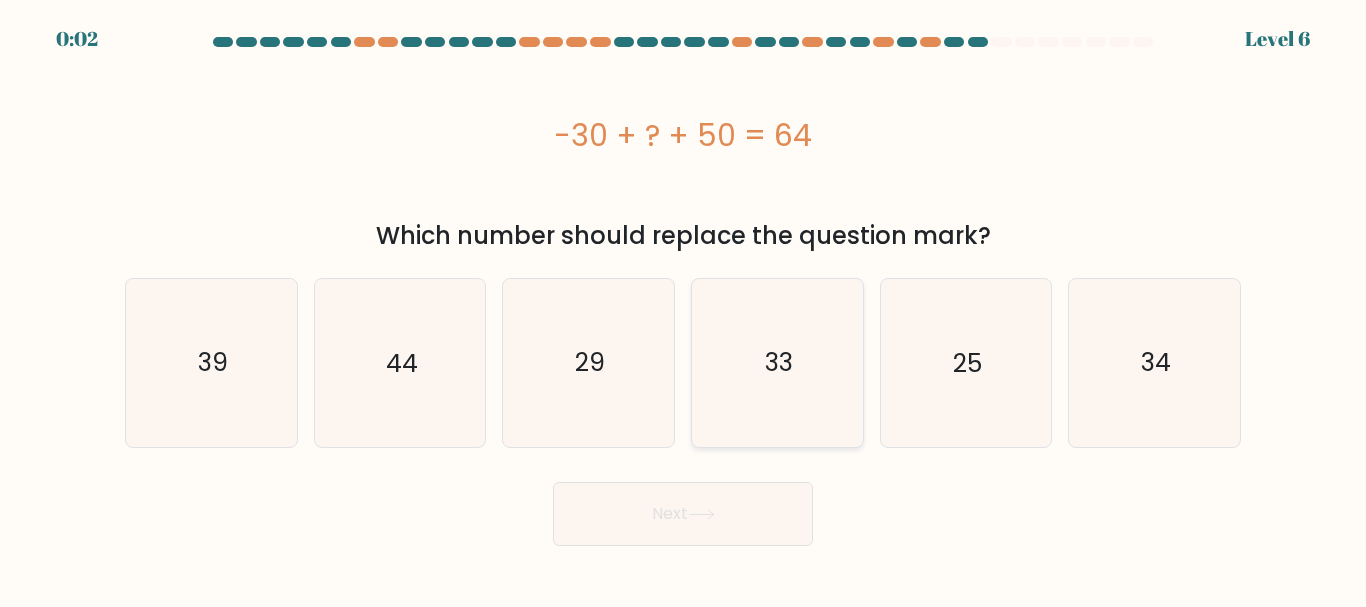 click on "33" at bounding box center (777, 362) 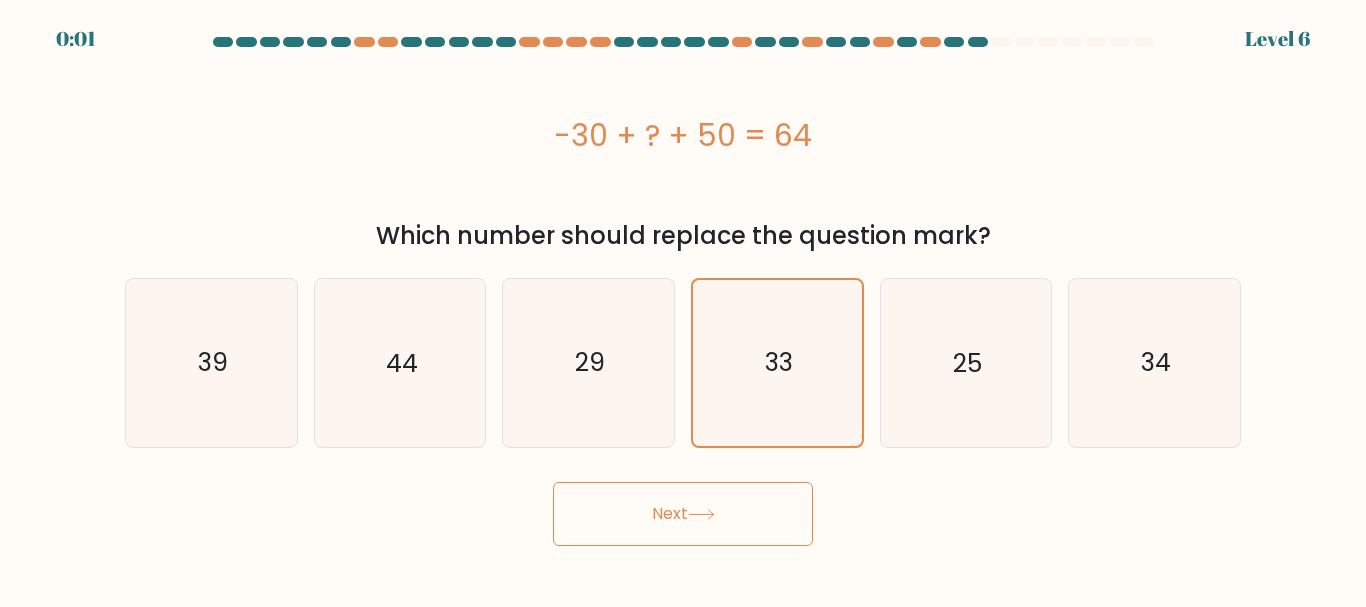 click on "Next" at bounding box center (683, 514) 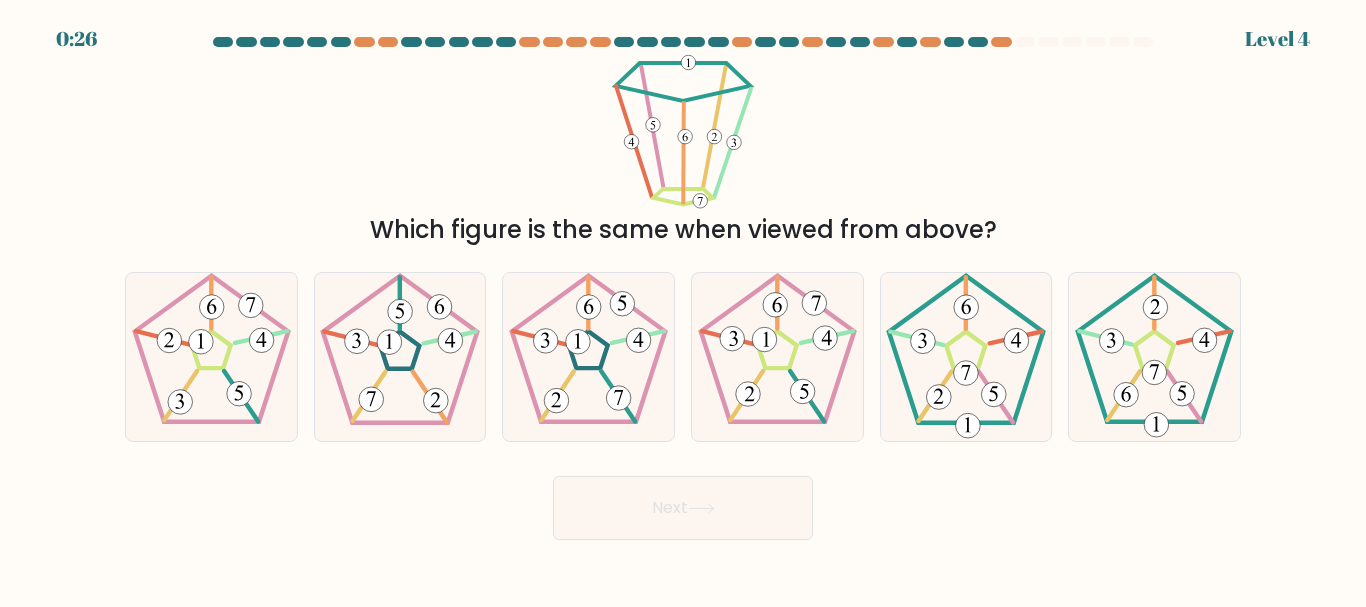 click at bounding box center (683, 132) 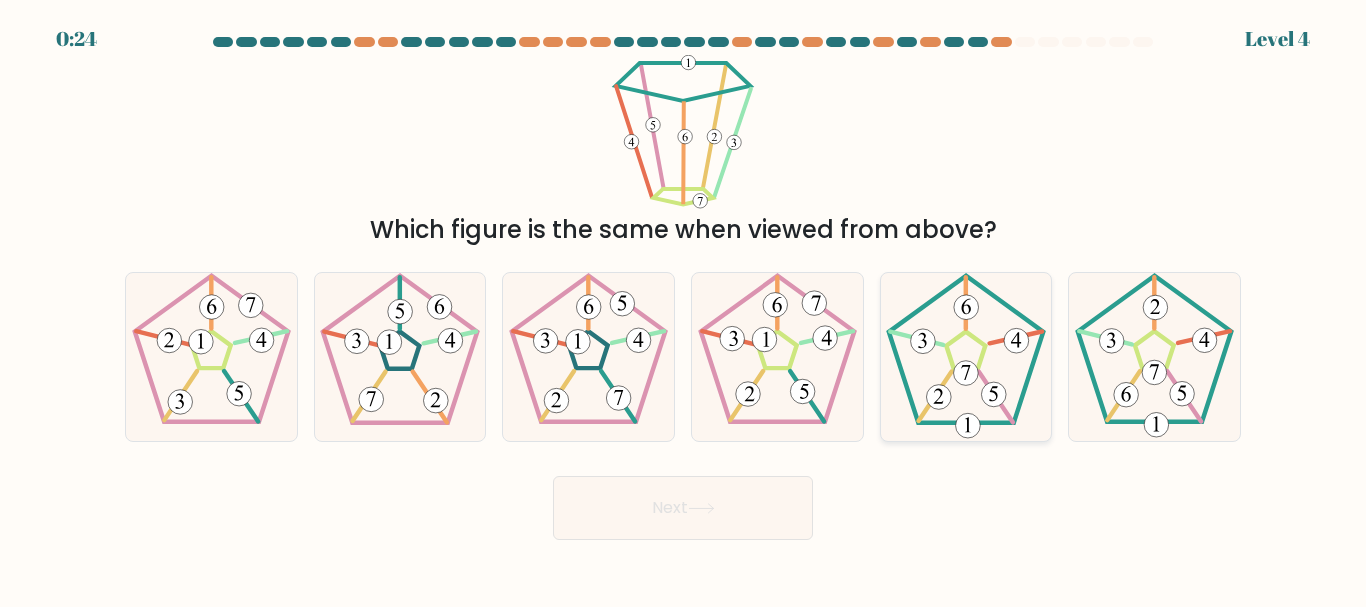 click at bounding box center [965, 356] 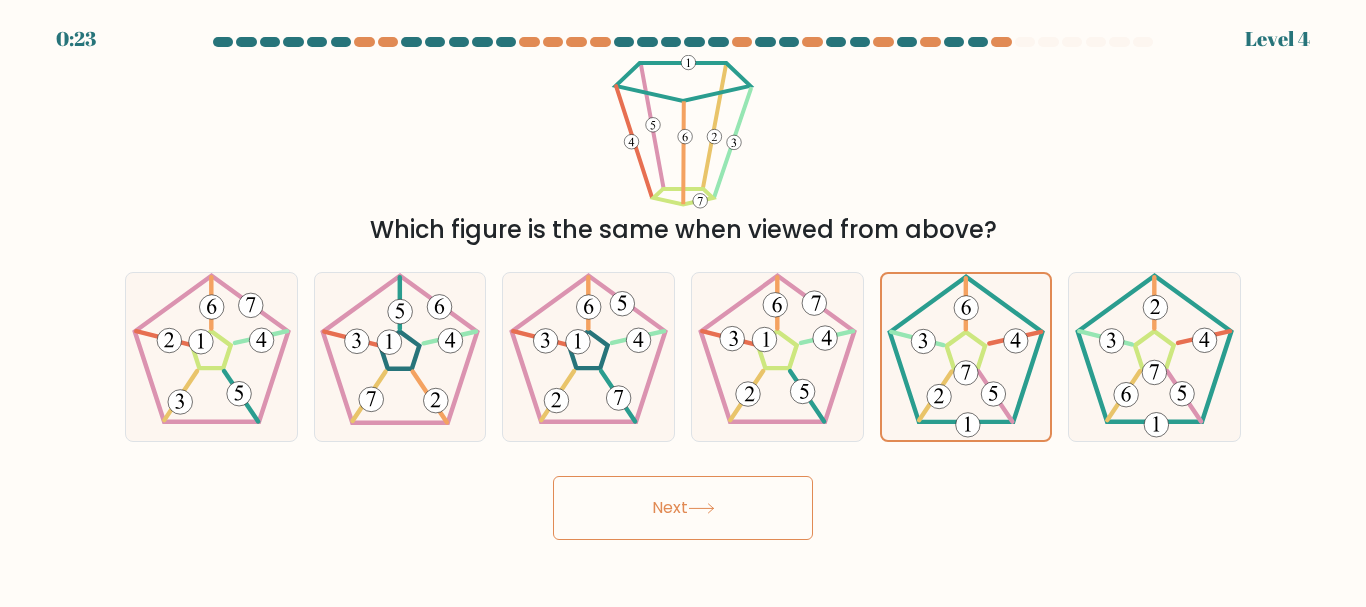 click on "Next" at bounding box center [683, 508] 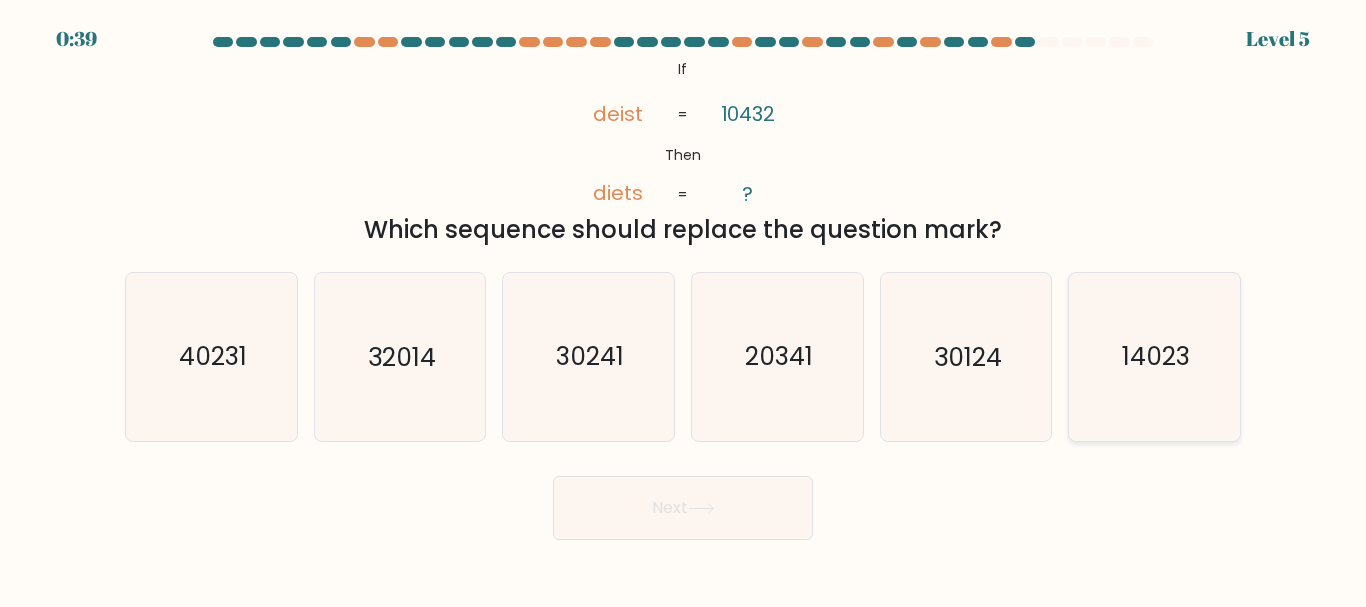 click on "14023" at bounding box center (1154, 356) 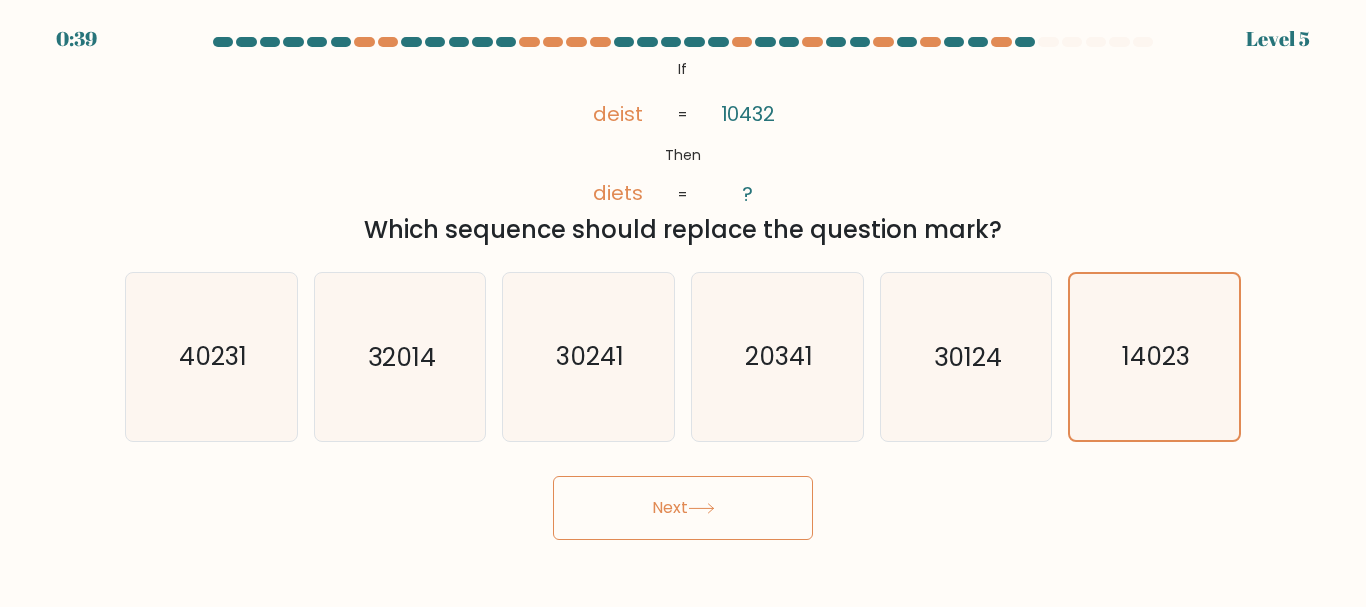 click at bounding box center [701, 508] 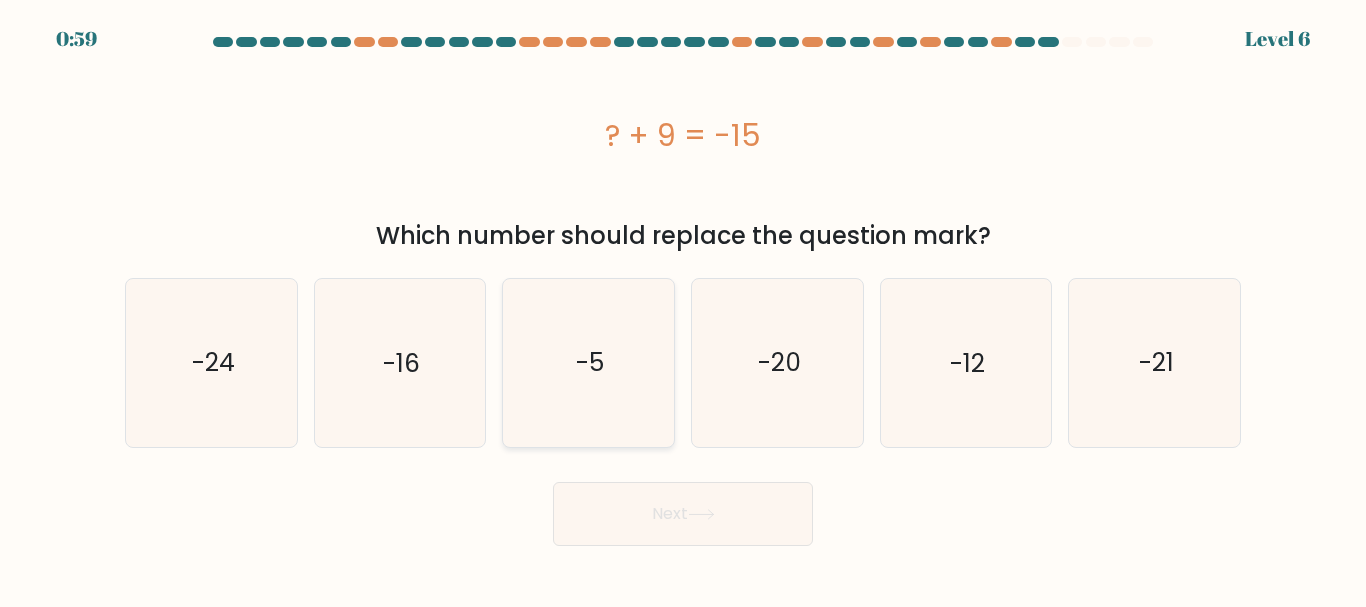 click on "-5" at bounding box center (588, 362) 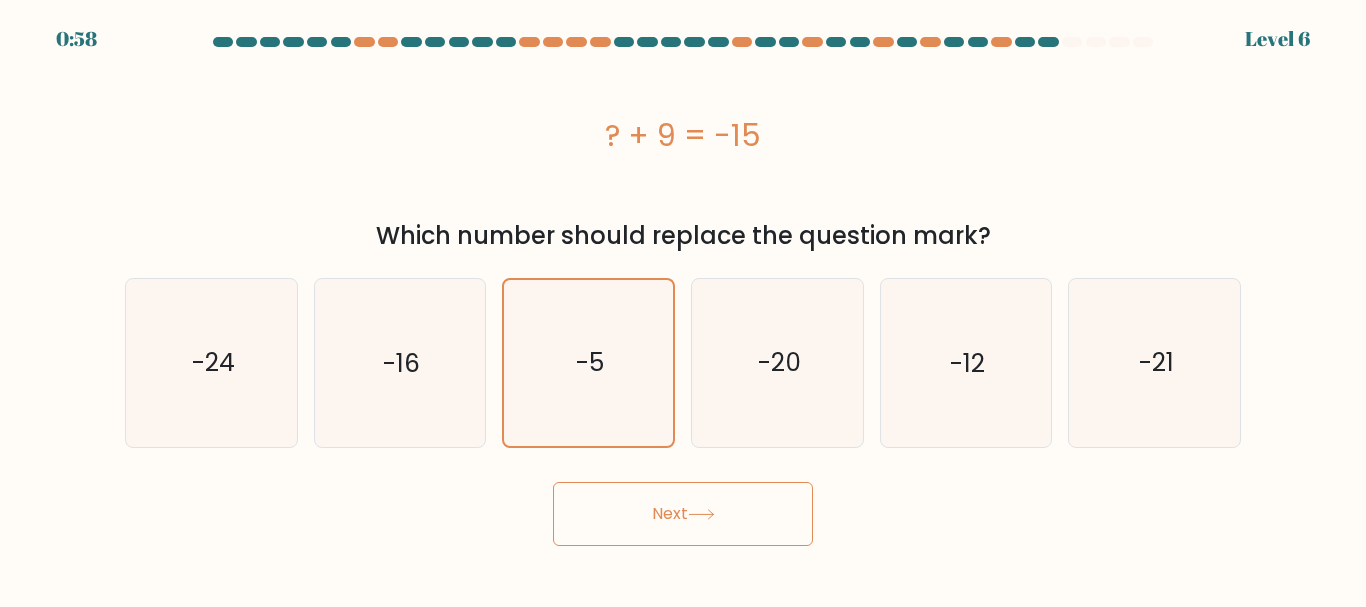 click on "Next" at bounding box center [683, 514] 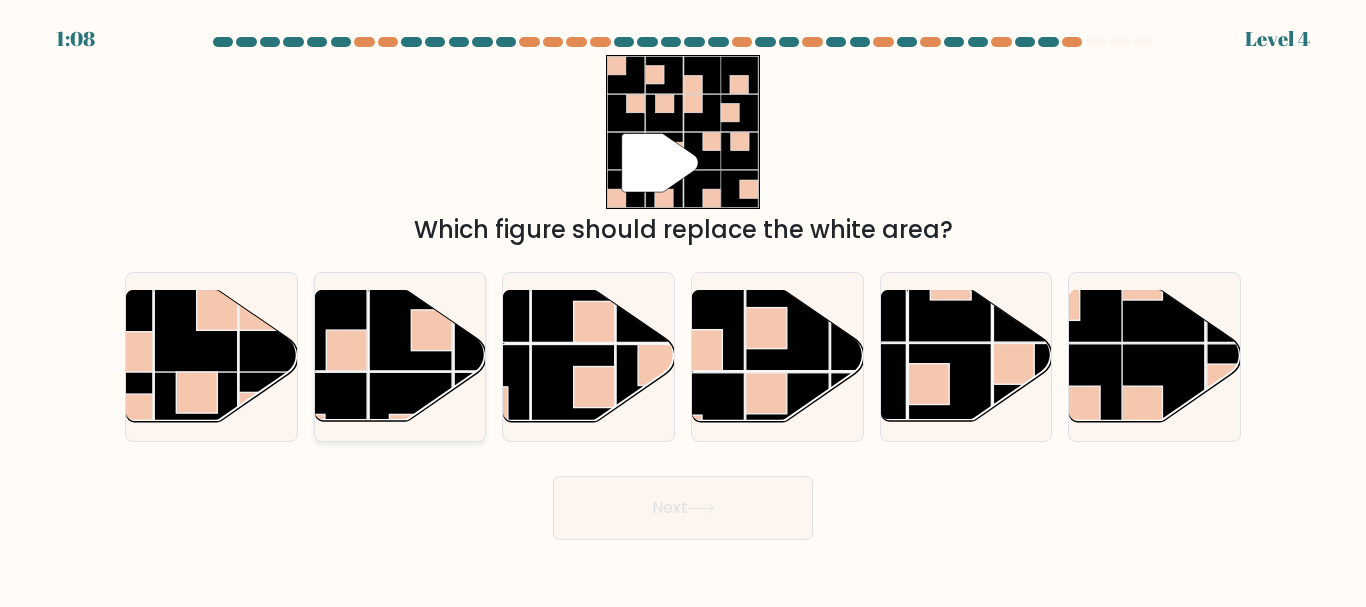 click at bounding box center [410, 329] 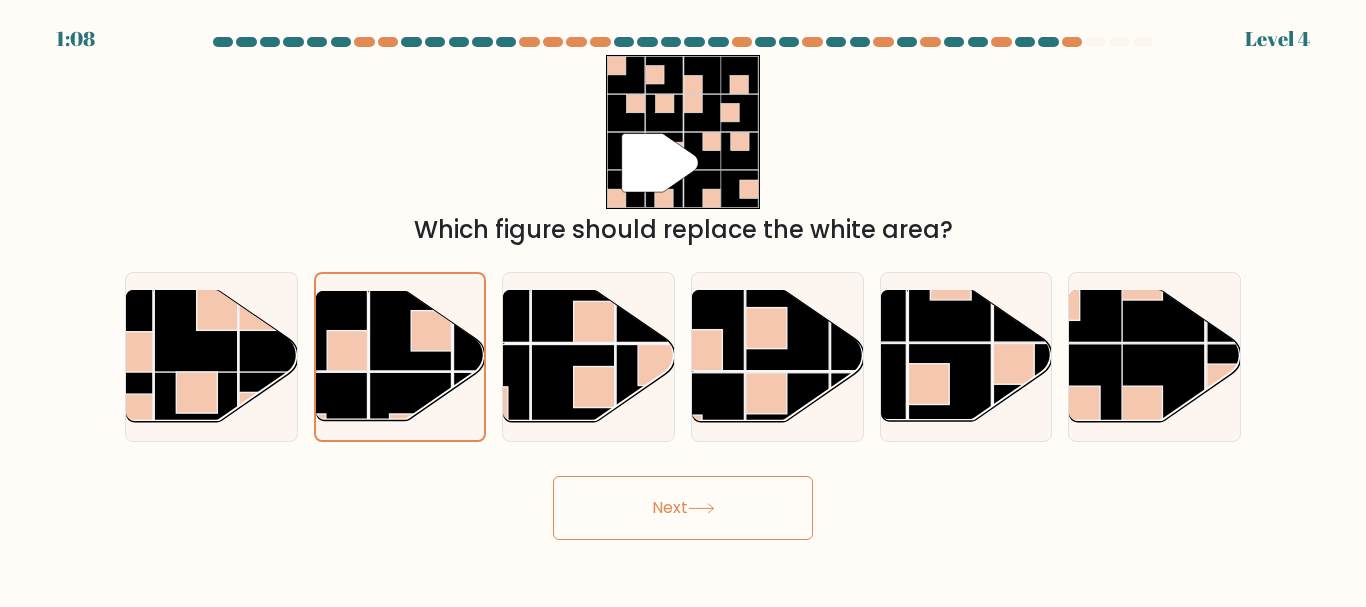 click on "Next" at bounding box center [683, 508] 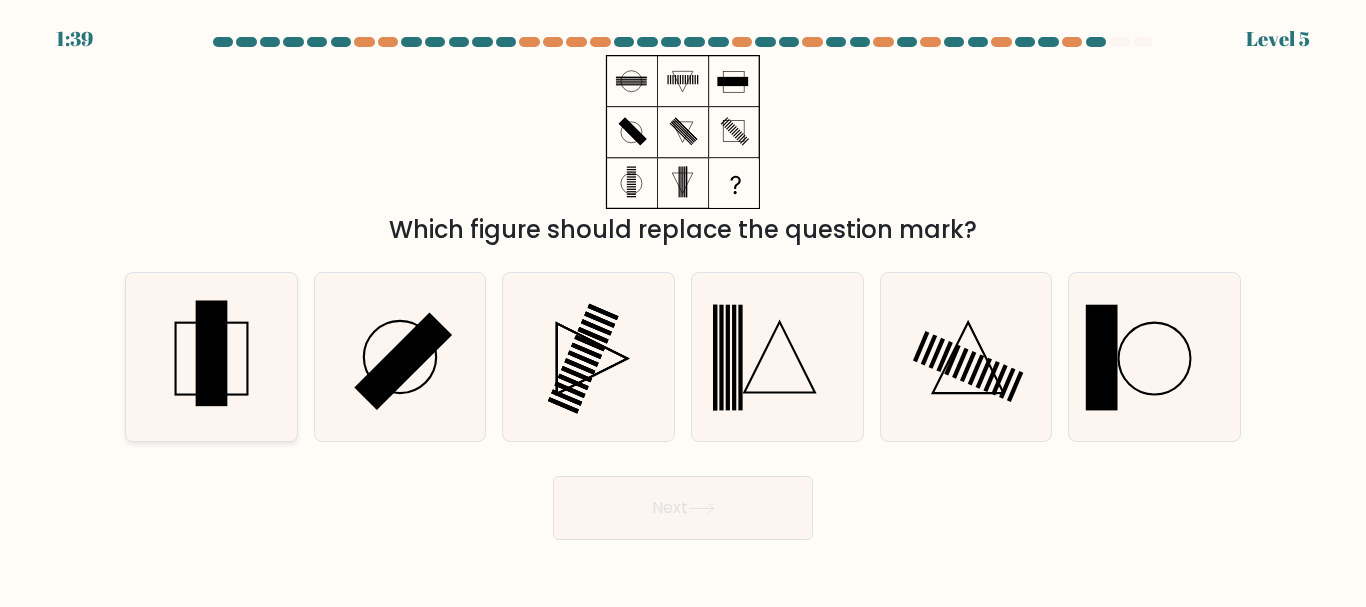 click at bounding box center (211, 356) 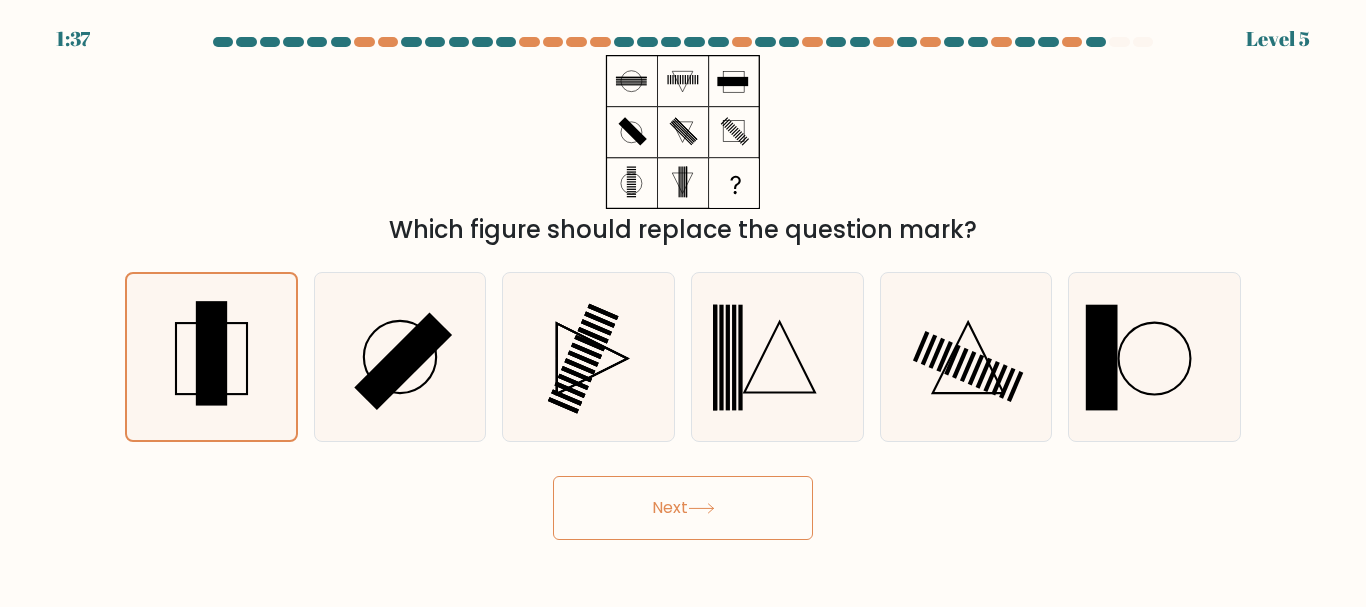 click on "Next" at bounding box center [683, 508] 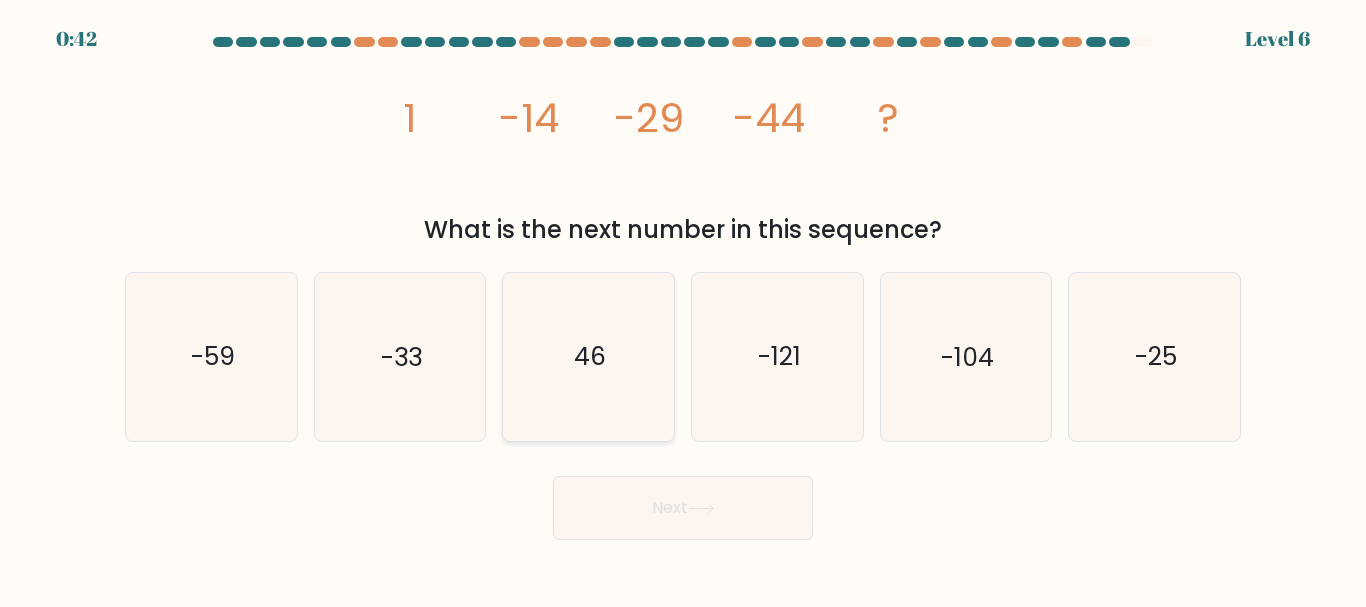 click on "46" at bounding box center (588, 356) 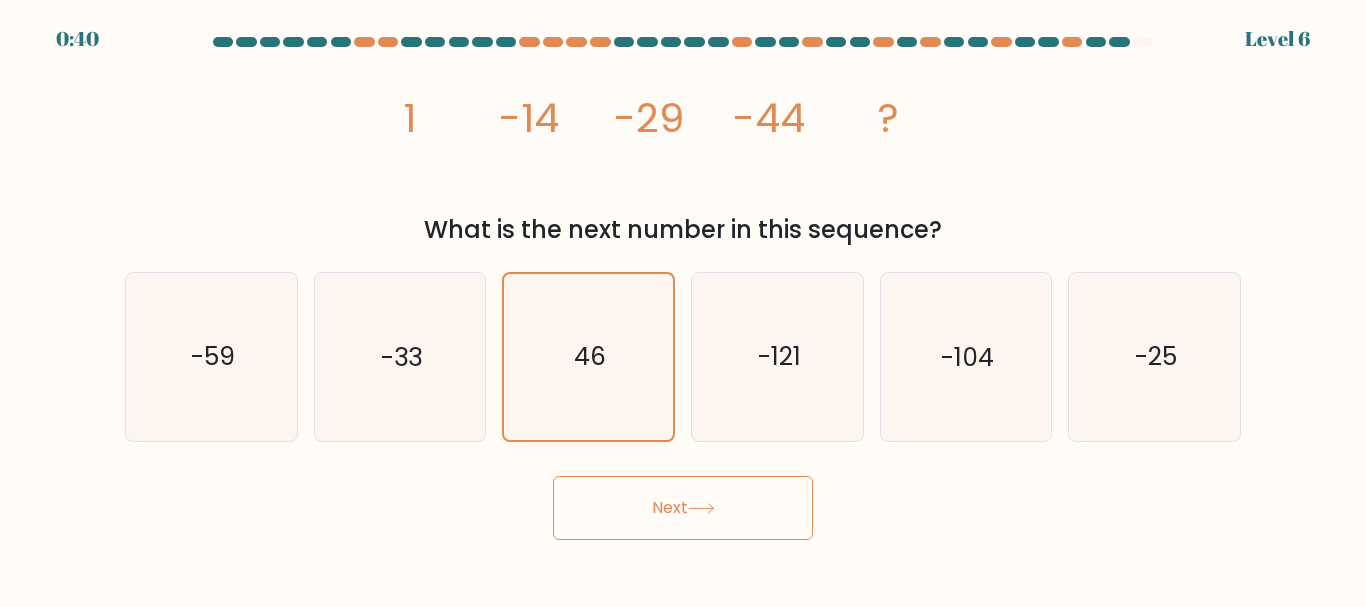click on "Next" at bounding box center [683, 508] 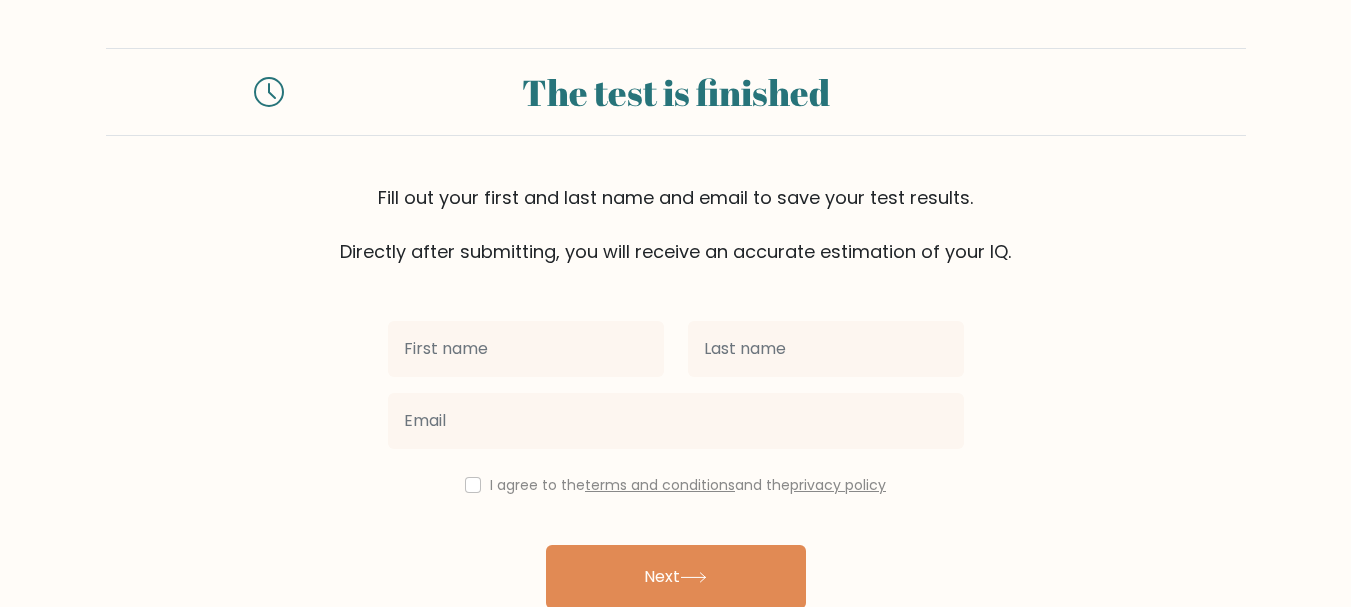 scroll, scrollTop: 0, scrollLeft: 0, axis: both 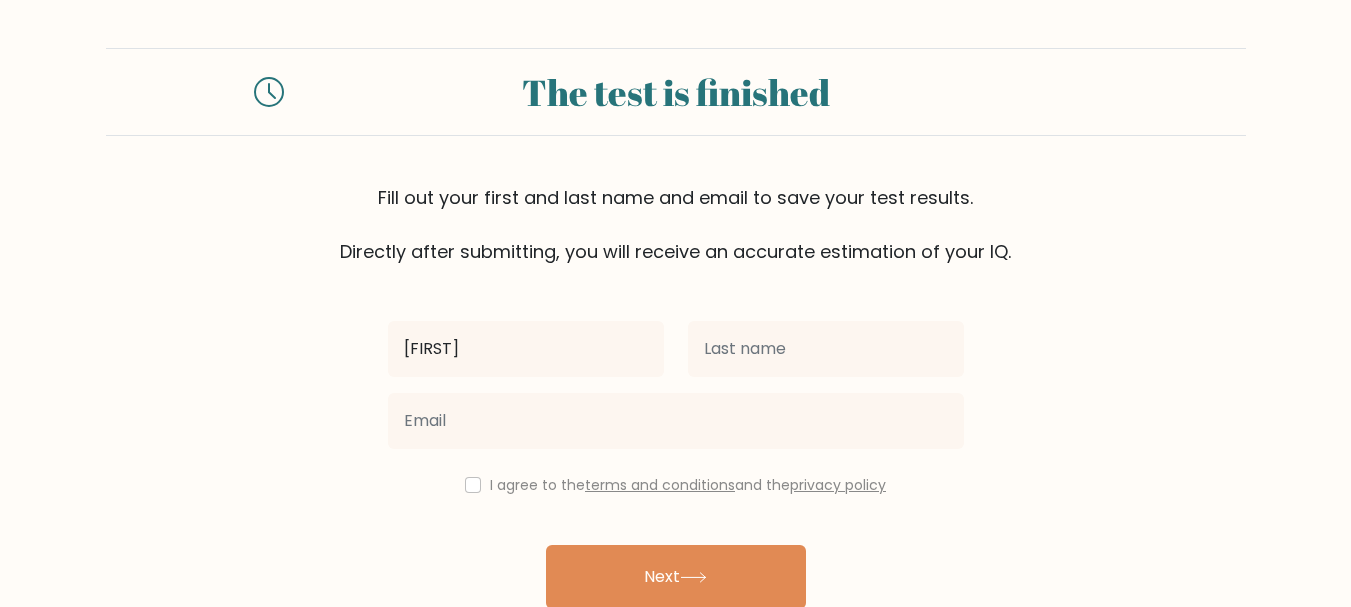 type on "[FIRST]" 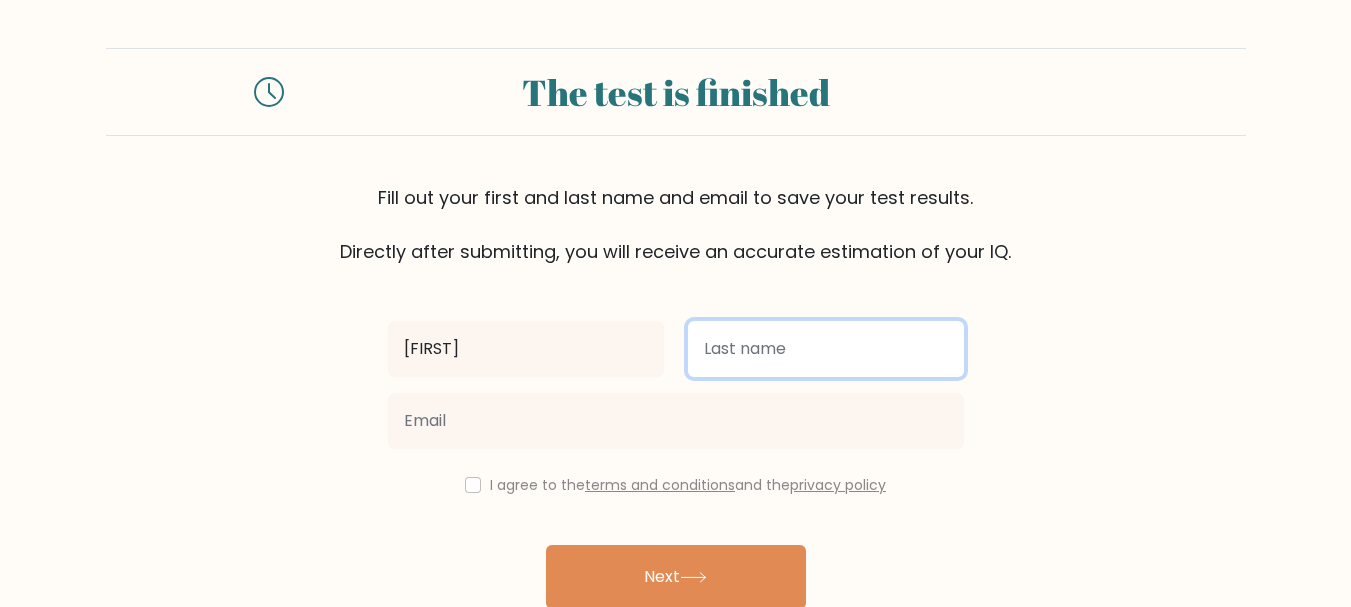 click at bounding box center (826, 349) 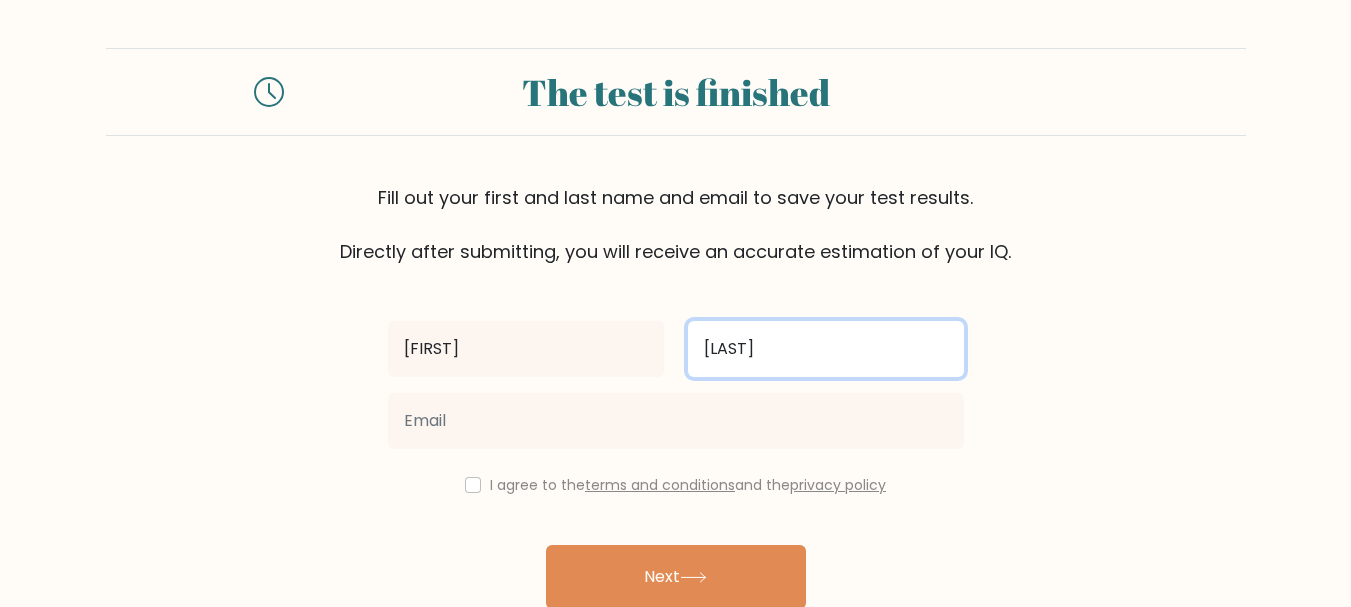type on "[LAST]" 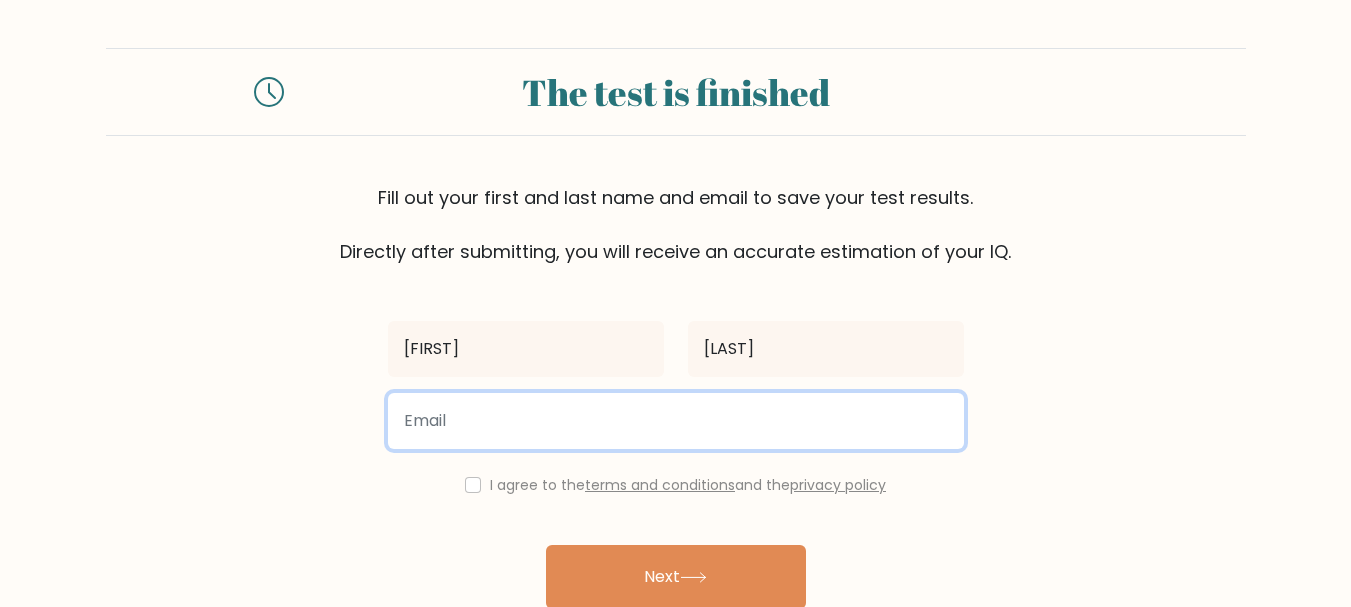 click at bounding box center [676, 421] 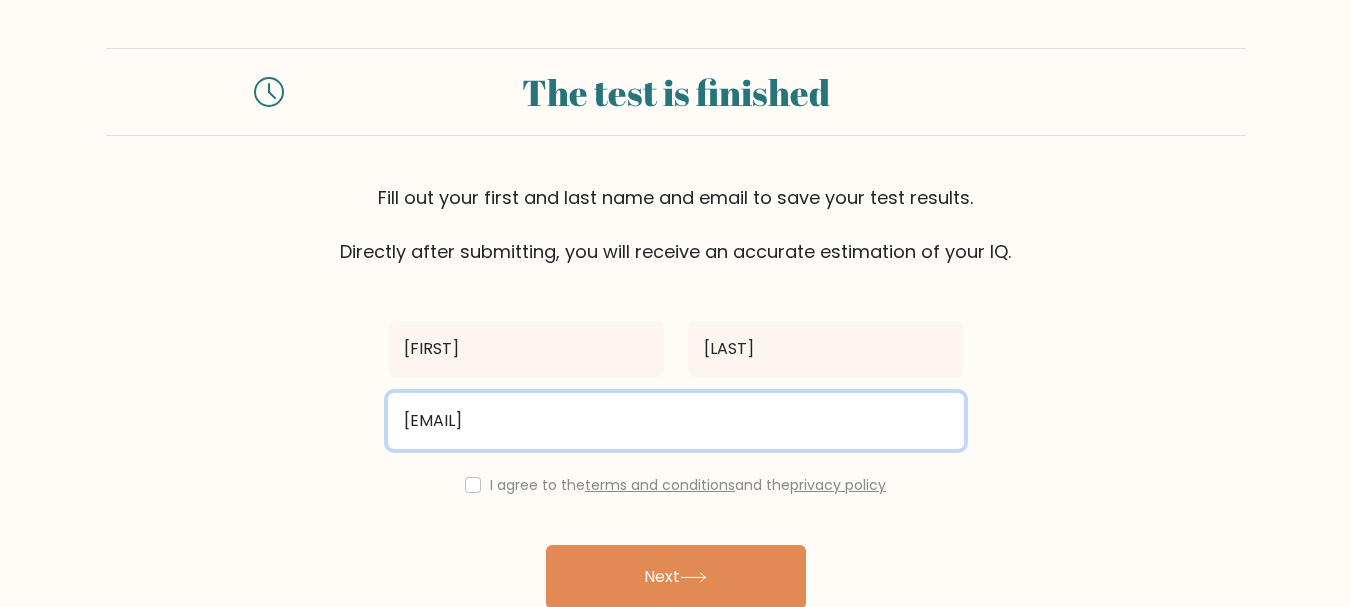 scroll, scrollTop: 95, scrollLeft: 0, axis: vertical 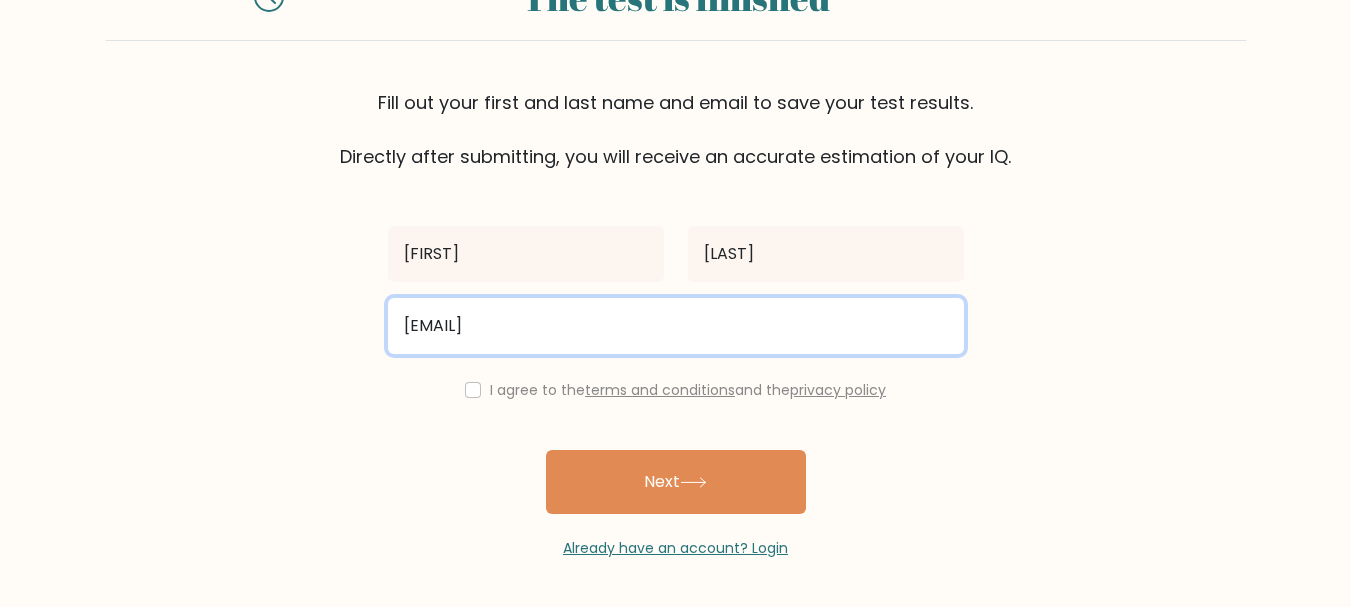 type on "[EMAIL]" 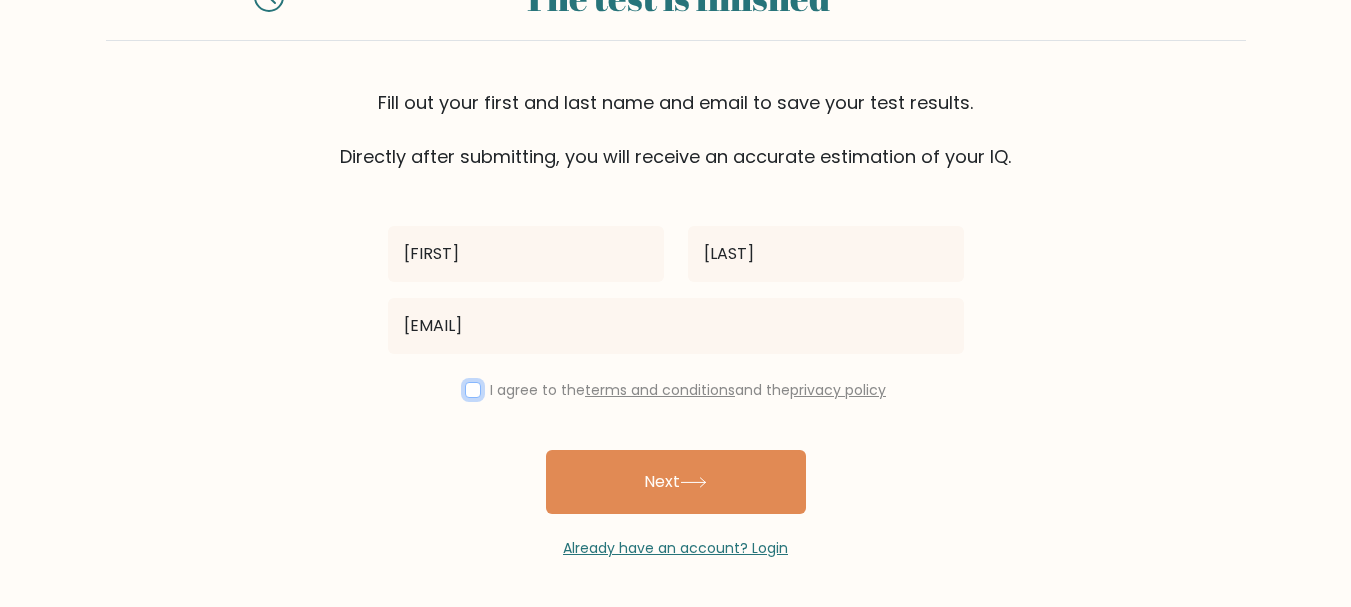 click at bounding box center (473, 390) 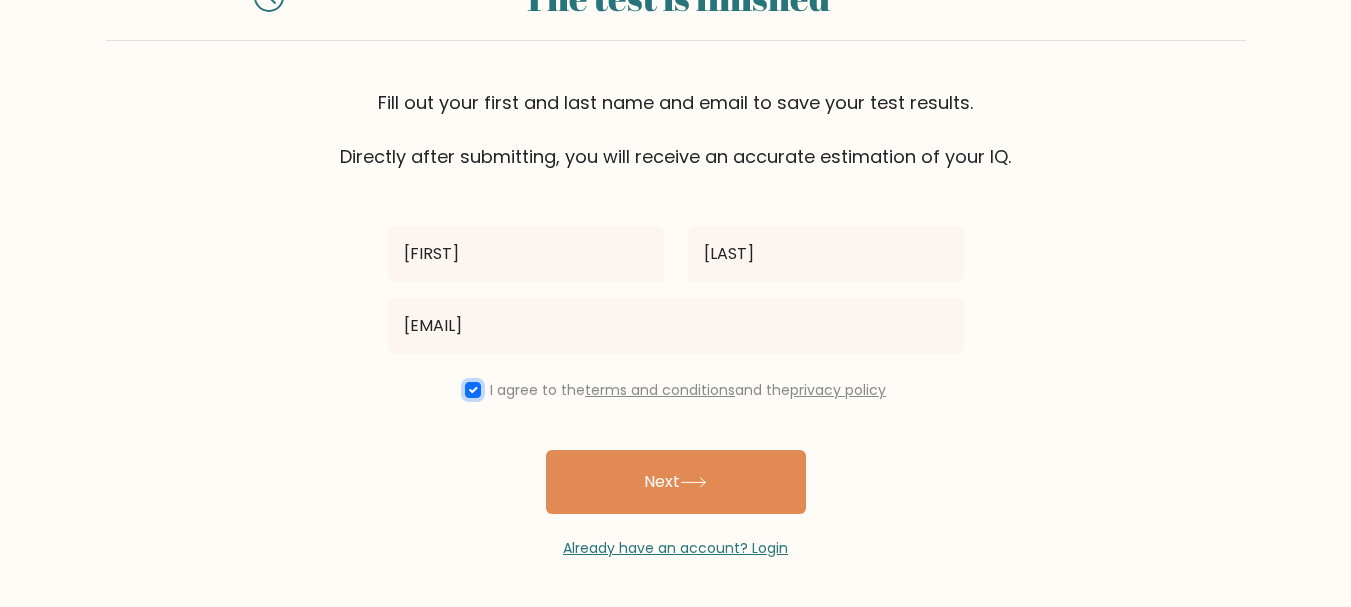 click at bounding box center (473, 390) 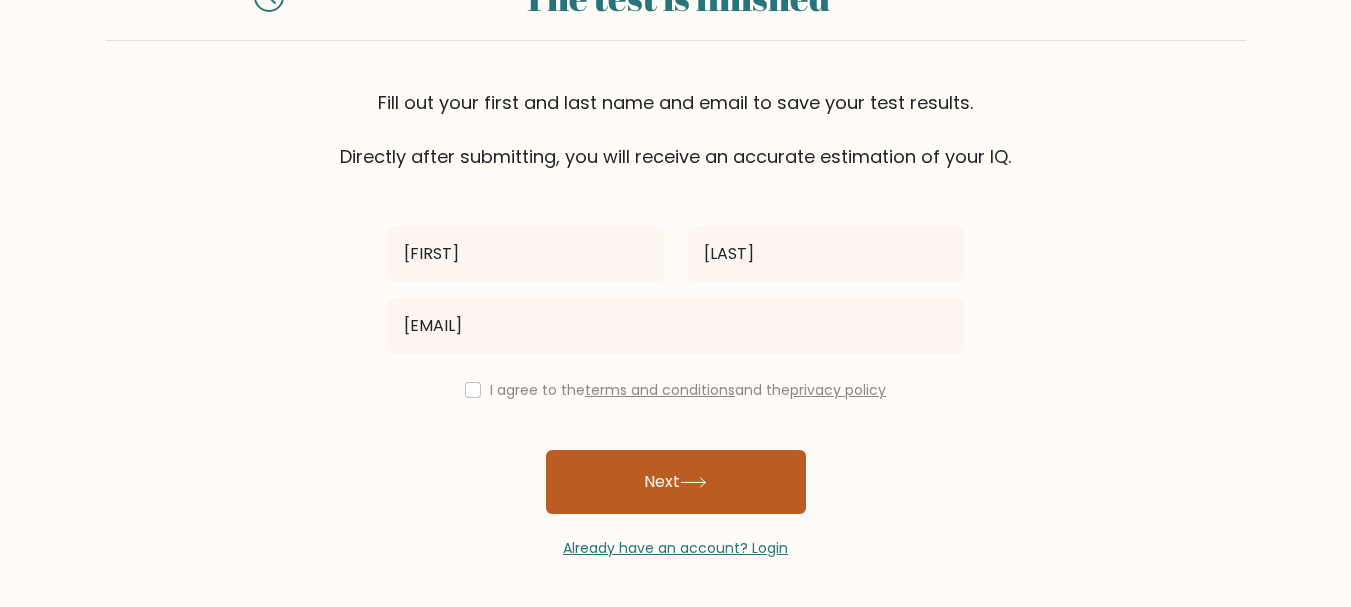 click on "Next" at bounding box center (676, 482) 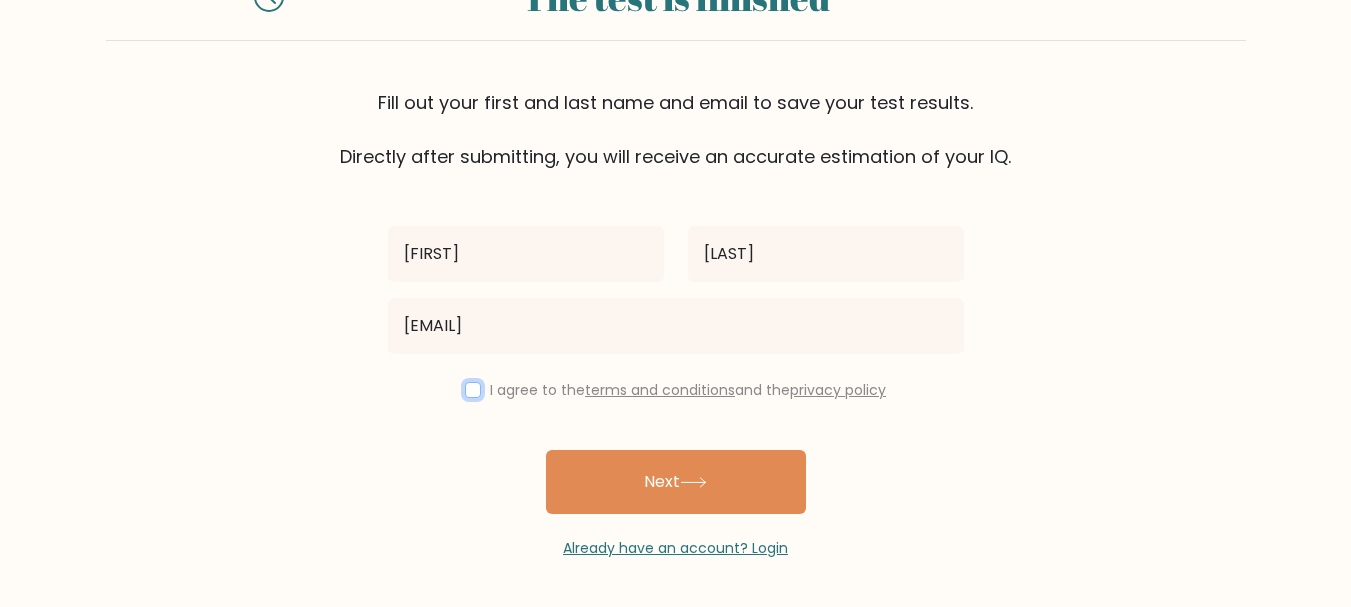 click at bounding box center (473, 390) 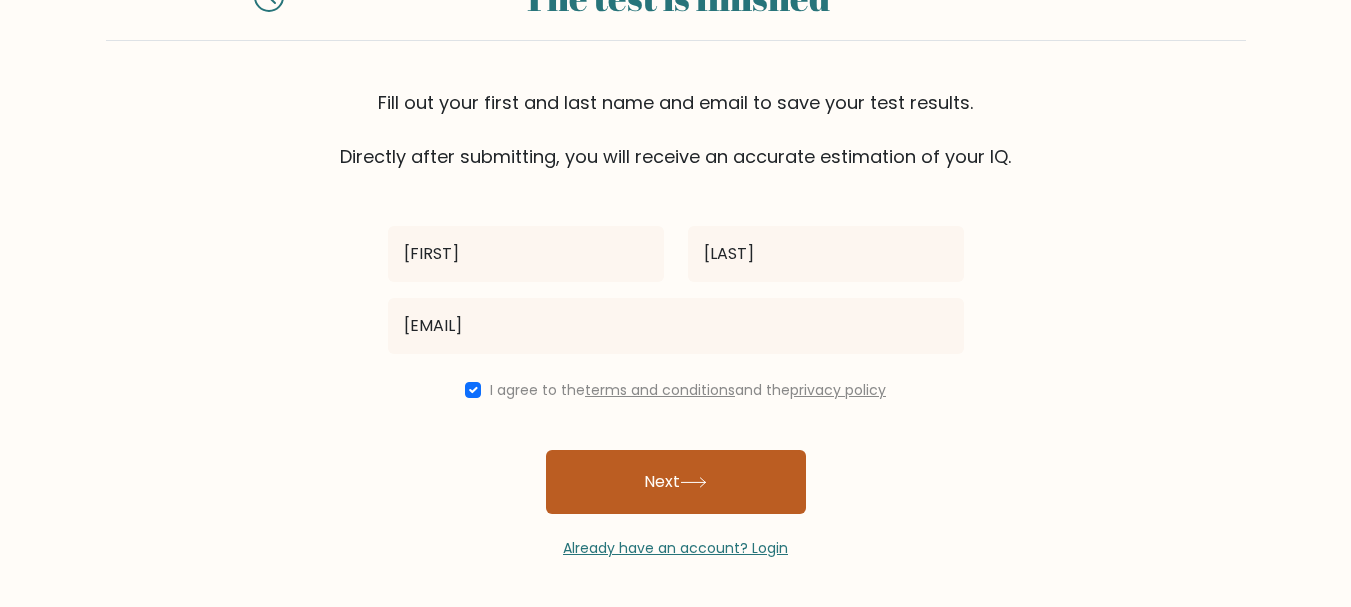 click on "Next" at bounding box center (676, 482) 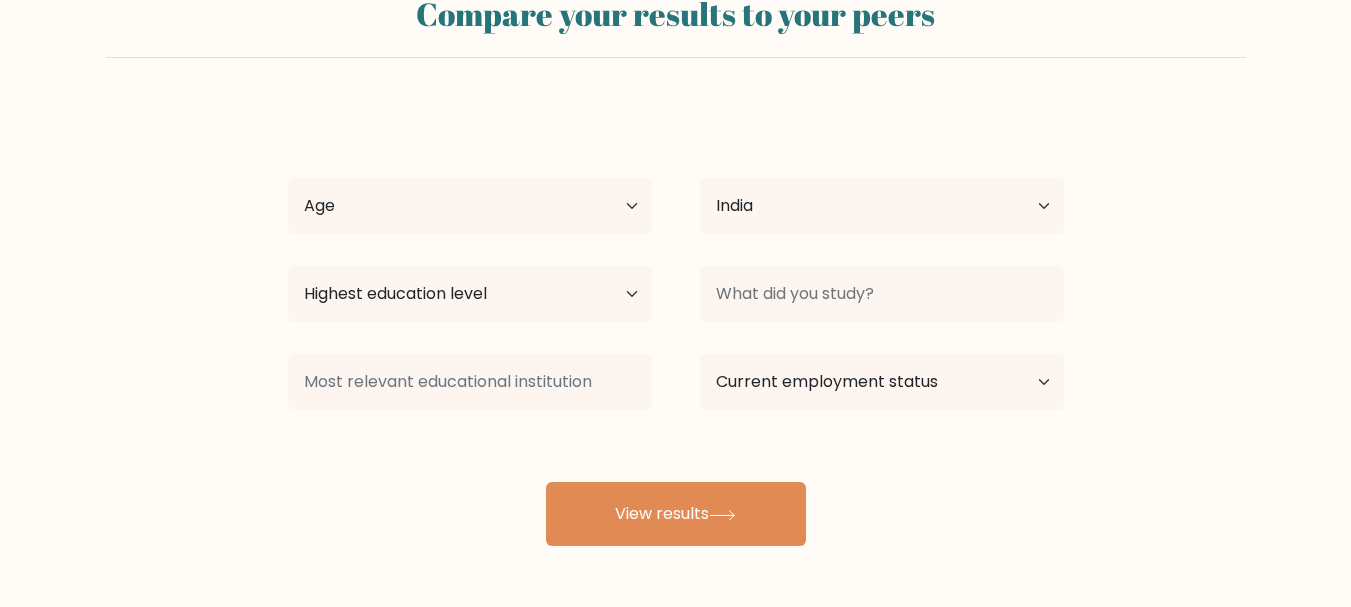 scroll, scrollTop: 100, scrollLeft: 0, axis: vertical 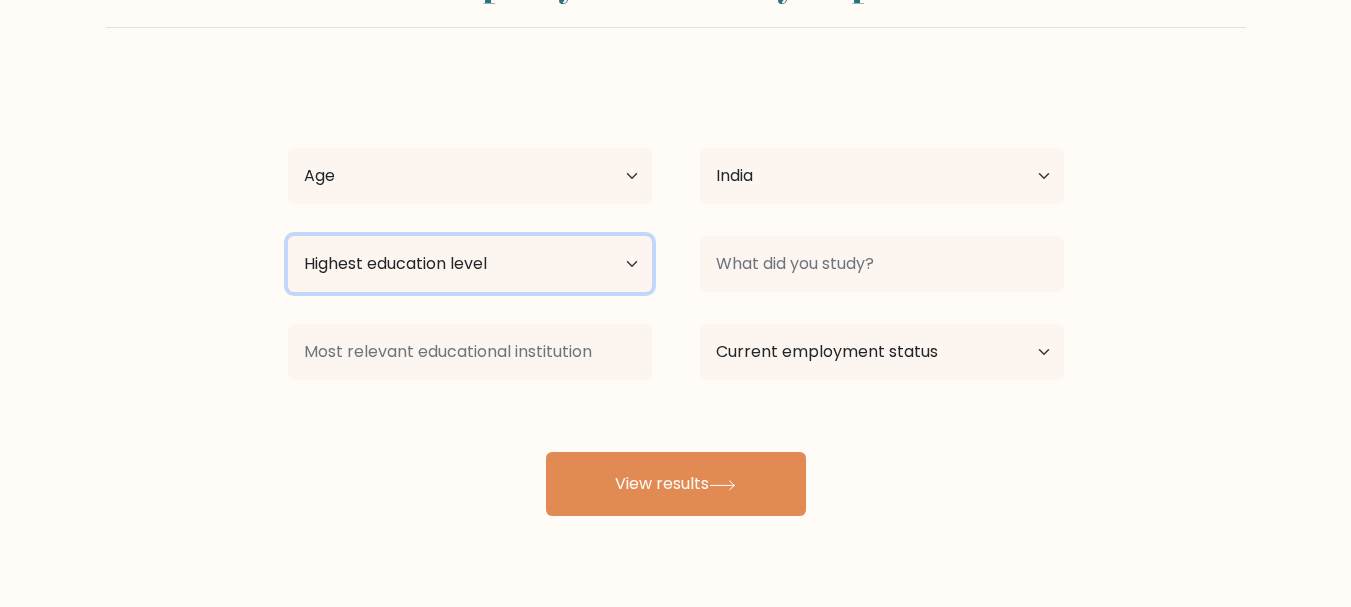 click on "Highest education level
No schooling
Primary
Lower Secondary
Upper Secondary
Occupation Specific
Bachelor's degree
Master's degree
Doctoral degree" at bounding box center [470, 264] 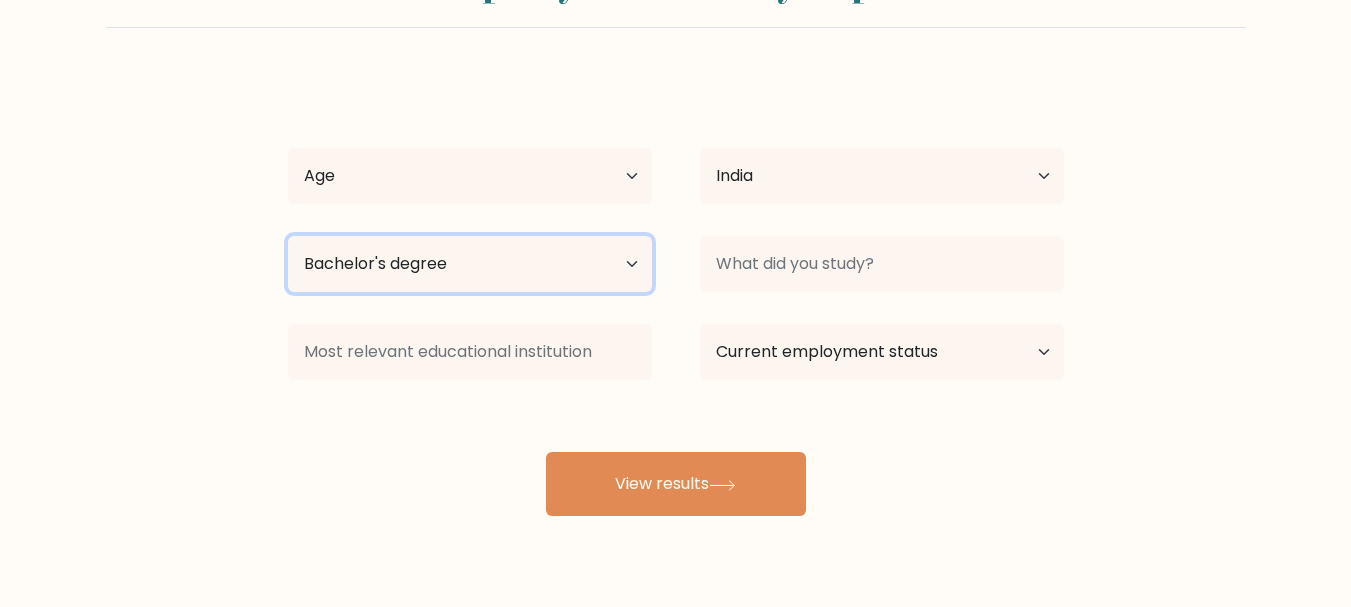 click on "Highest education level
No schooling
Primary
Lower Secondary
Upper Secondary
Occupation Specific
Bachelor's degree
Master's degree
Doctoral degree" at bounding box center (470, 264) 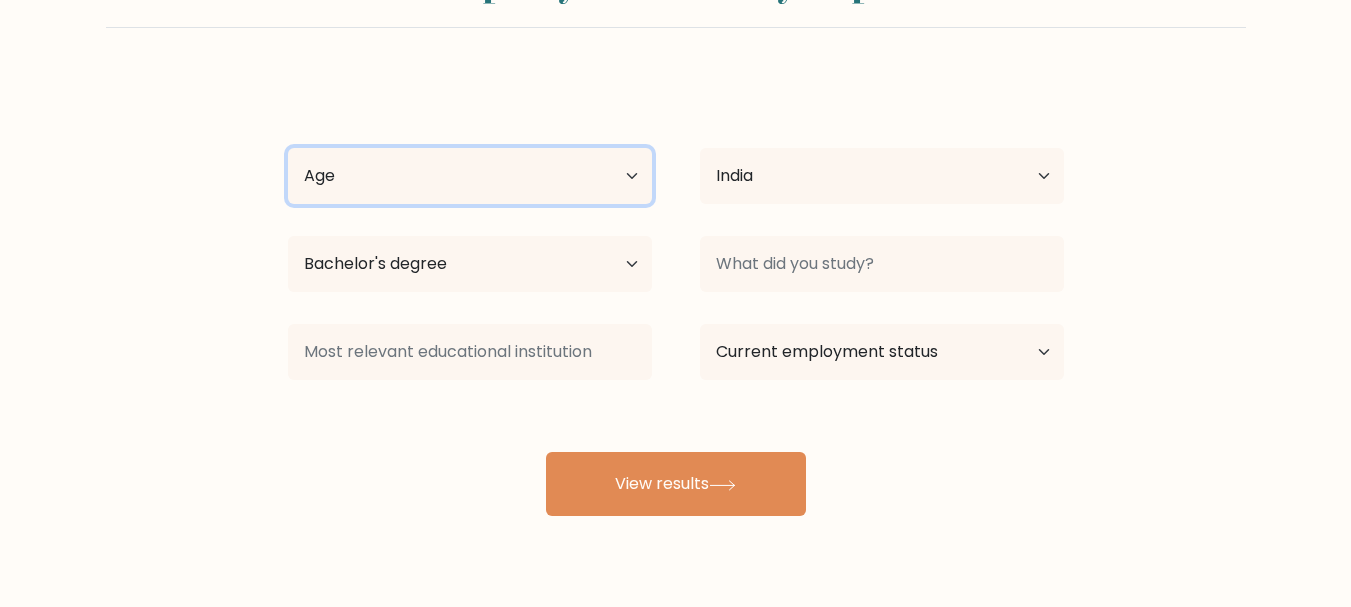 click on "Age
Under 18 years old
18-24 years old
25-34 years old
35-44 years old
45-54 years old
55-64 years old
65 years old and above" at bounding box center (470, 176) 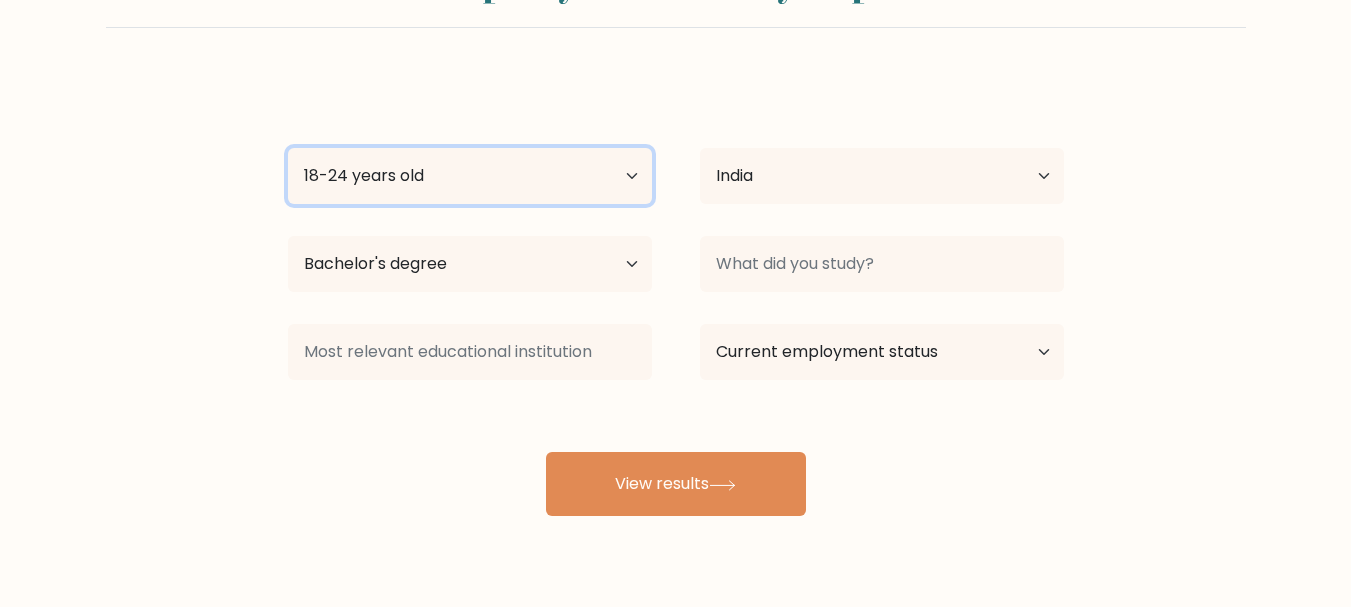 click on "Age
Under 18 years old
18-24 years old
25-34 years old
35-44 years old
45-54 years old
55-64 years old
65 years old and above" at bounding box center (470, 176) 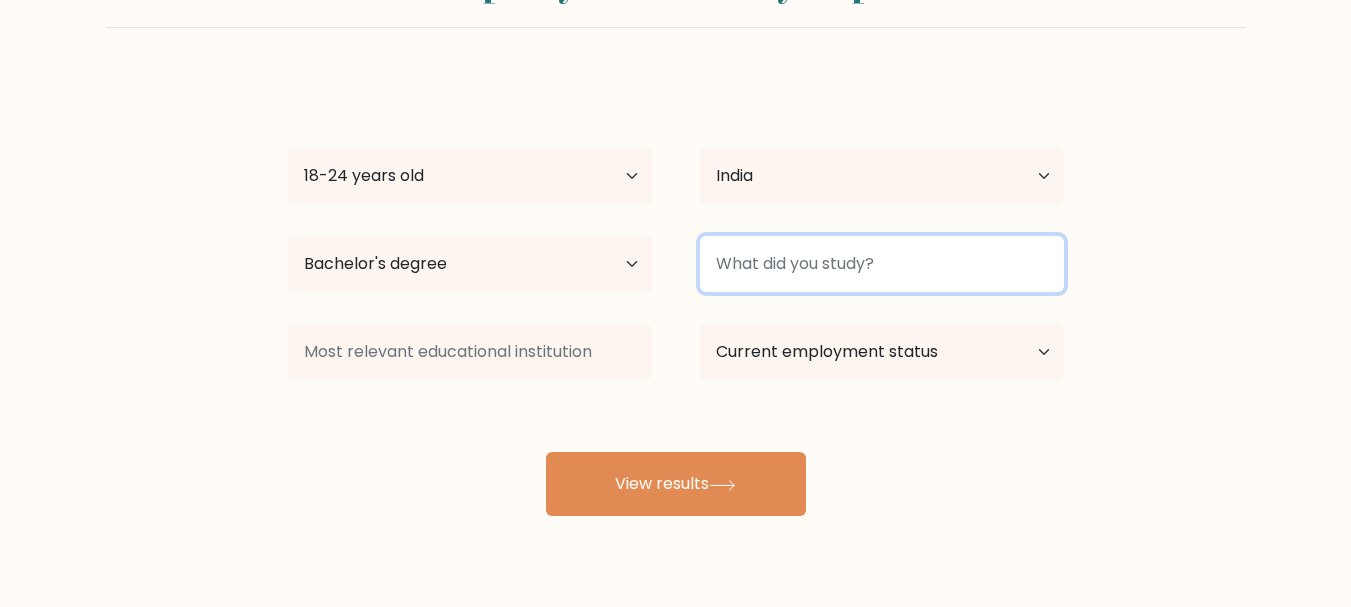 click at bounding box center (882, 264) 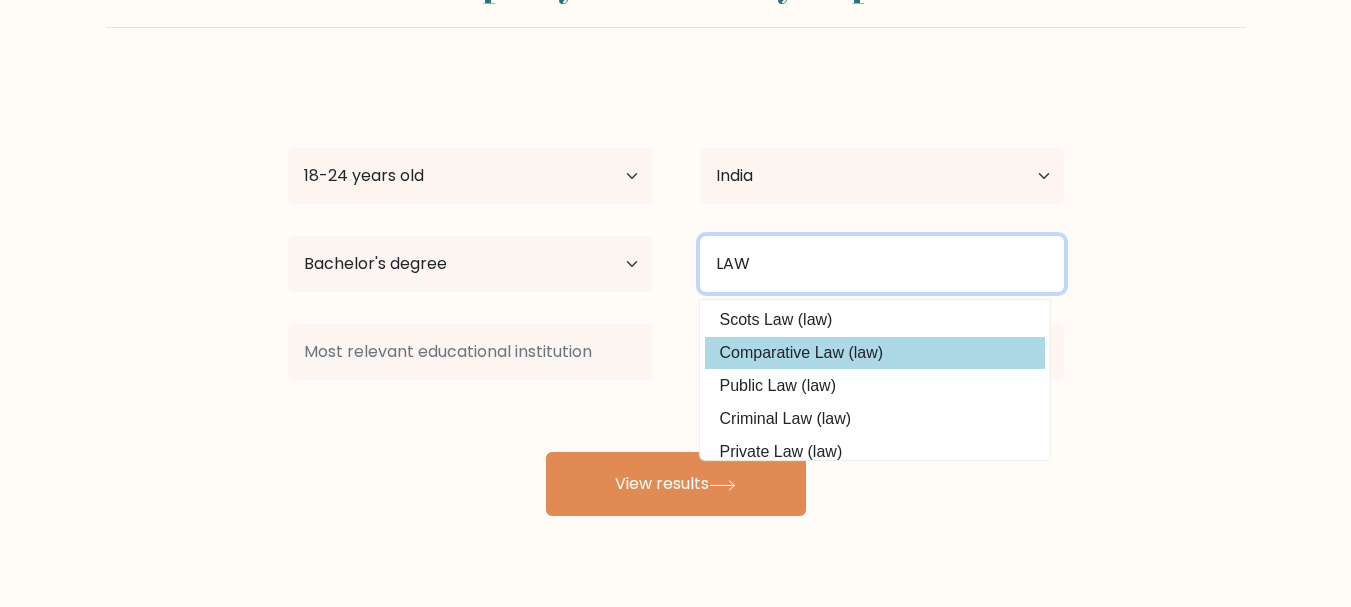 scroll, scrollTop: 180, scrollLeft: 0, axis: vertical 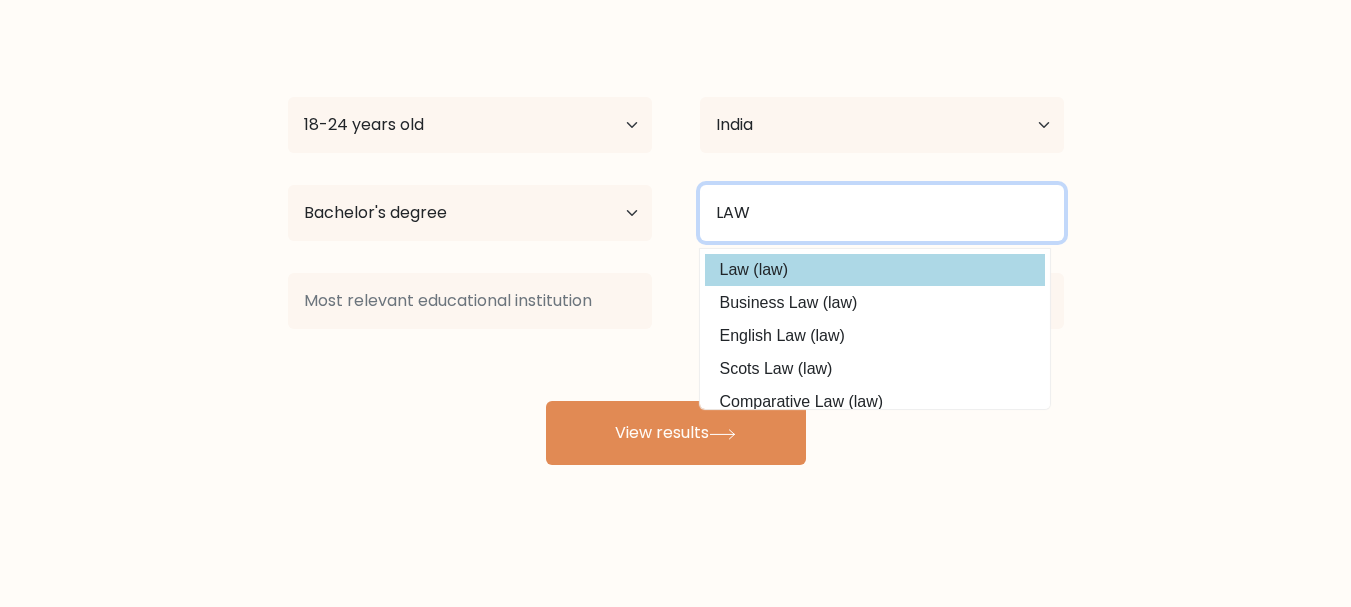 type on "LAW" 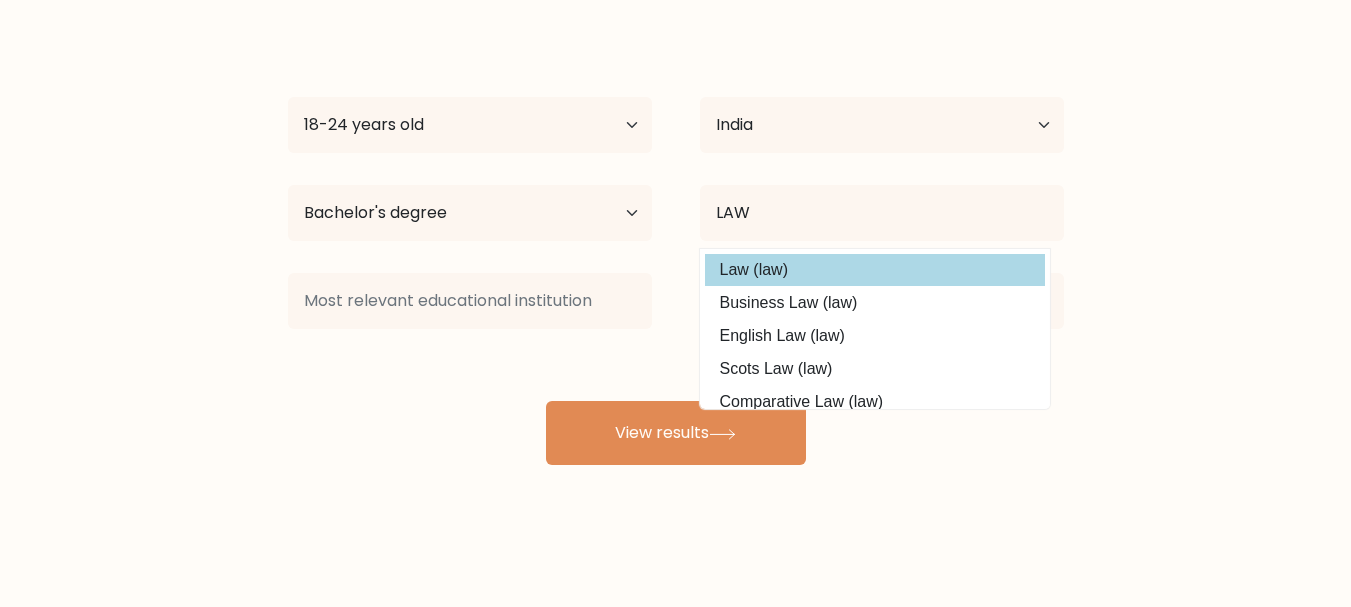 click on "[FIRST]
[LAST]
Age
Under 18 years old
18-24 years old
25-34 years old
35-44 years old
45-54 years old
55-64 years old
65 years old and above
Country
Afghanistan
Albania
Algeria
American Samoa
Andorra
Angola
Anguilla
Antarctica
Antigua and Barbuda
Argentina
Armenia
Aruba
Australia
Austria
Azerbaijan
Bahamas
Bahrain
Bangladesh
Barbados
Belarus
Belgium
Belize
Benin
Bermuda
Bhutan
Bolivia
Bonaire, Sint Eustatius and Saba
Bosnia and Herzegovina
Botswana
Bouvet Island
Brazil
Brunei" at bounding box center [676, 245] 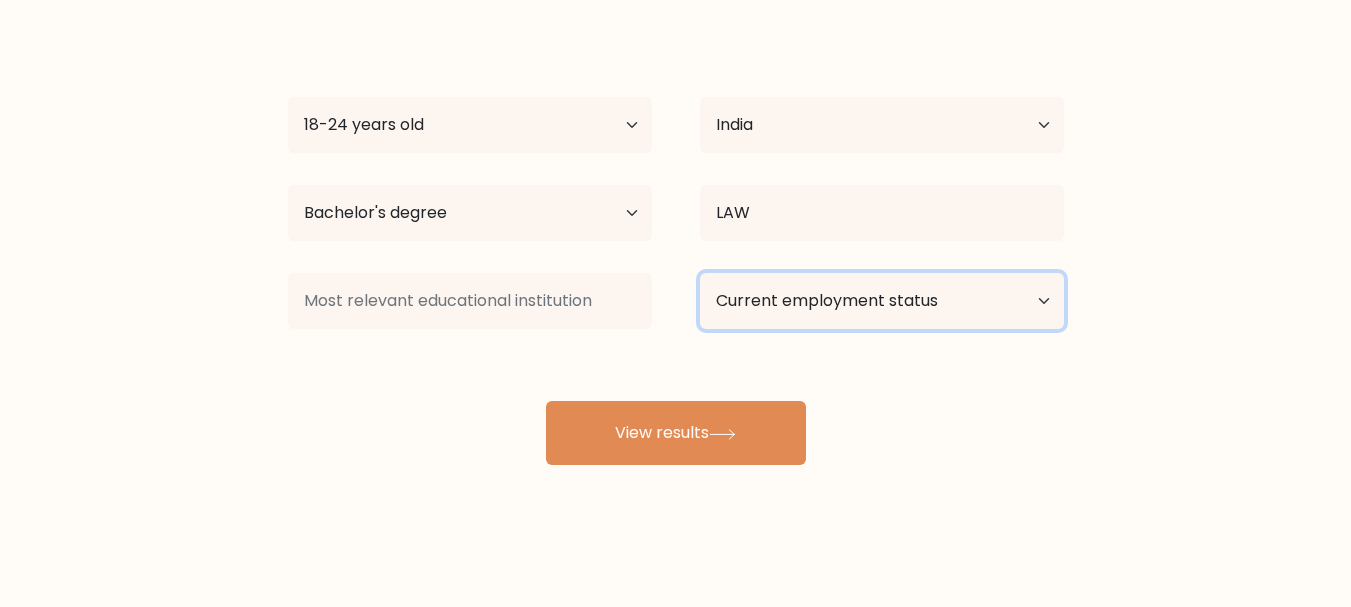 click on "Current employment status
Employed
Student
Retired
Other / prefer not to answer" at bounding box center (882, 301) 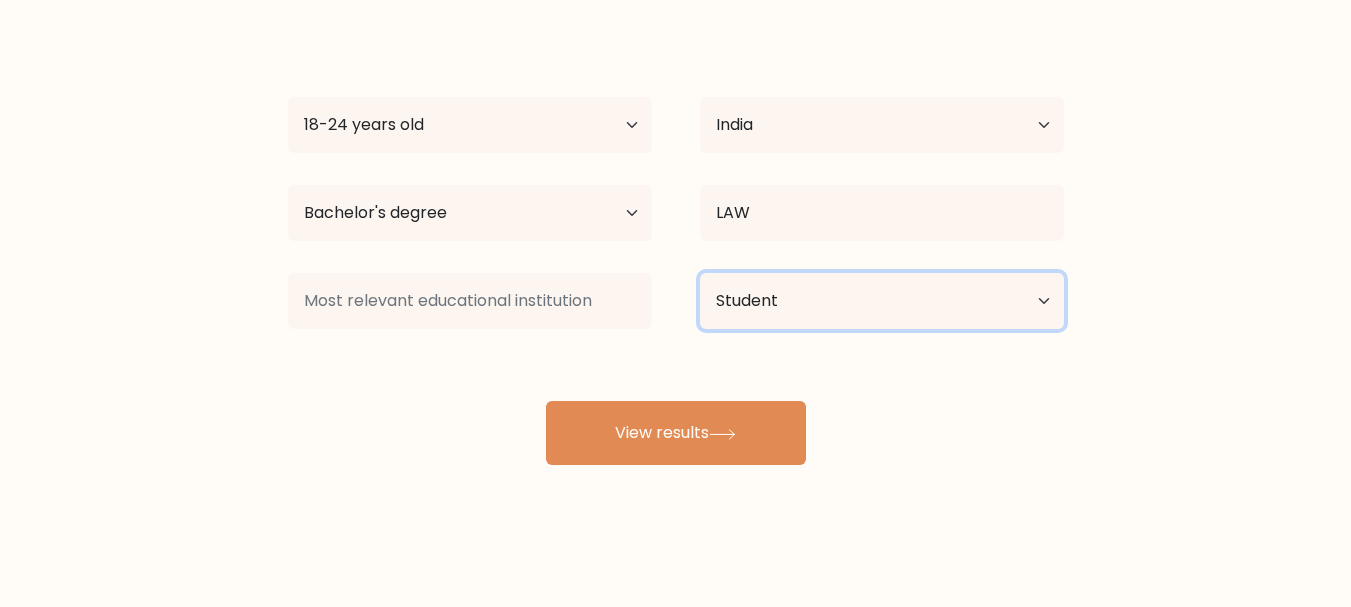 click on "Current employment status
Employed
Student
Retired
Other / prefer not to answer" at bounding box center [882, 301] 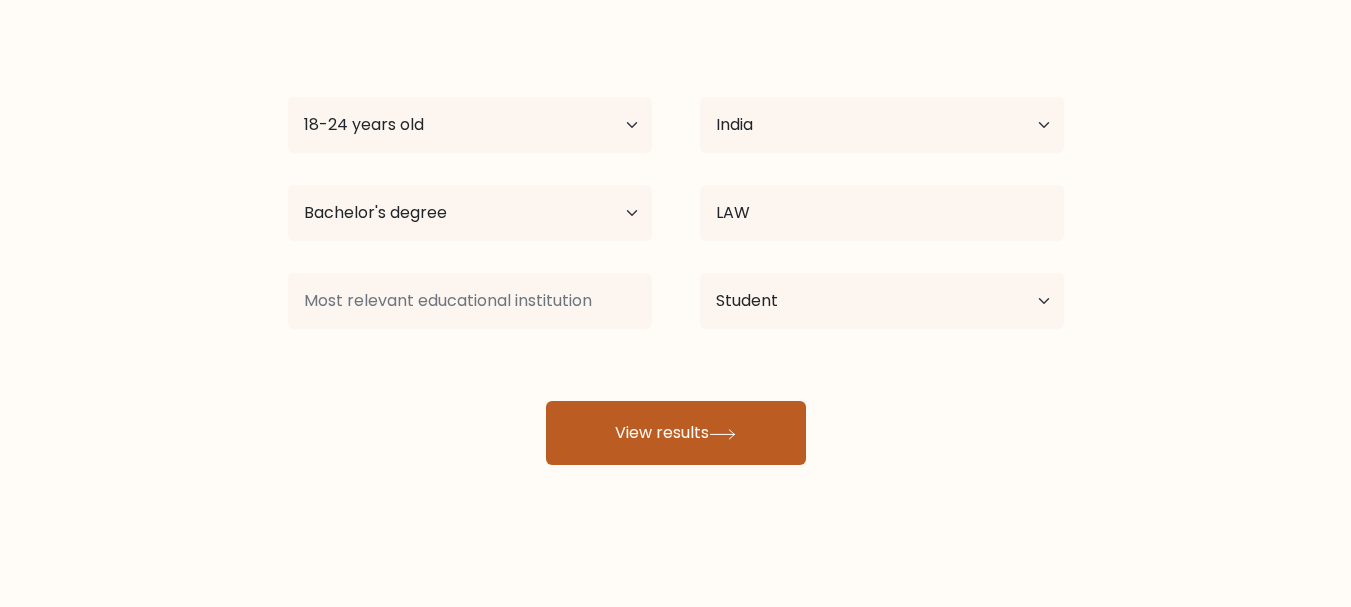 click on "View results" at bounding box center (676, 433) 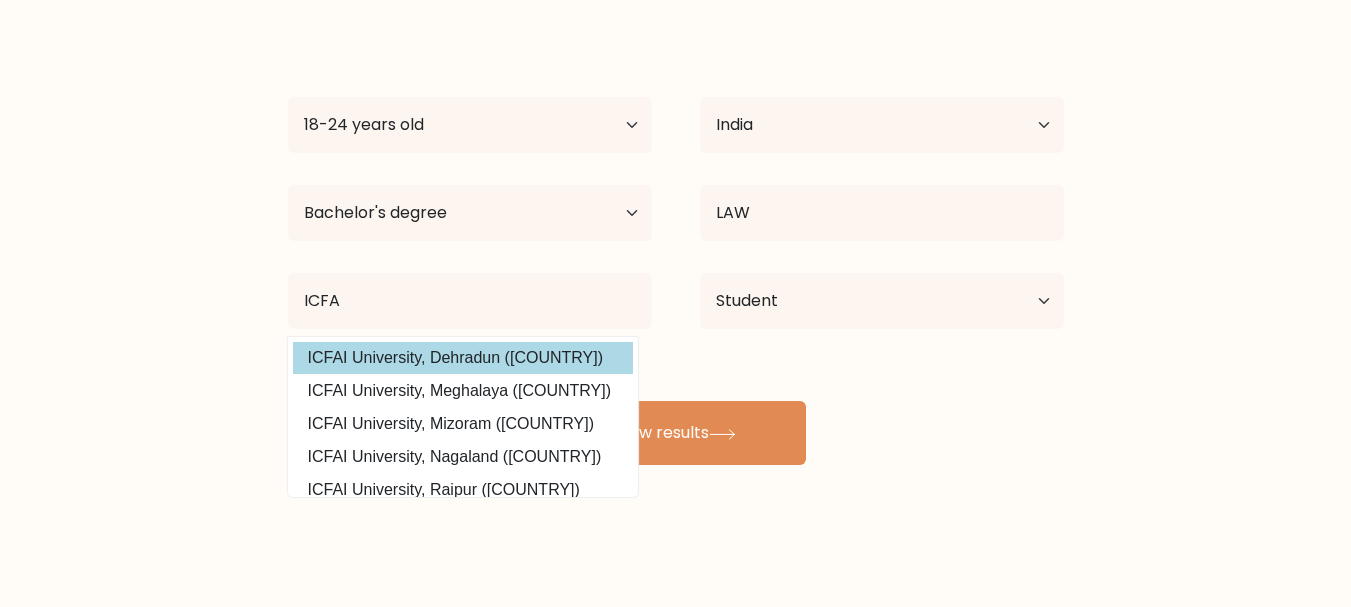click on "[FIRST]
[LAST]
Age
Under 18 years old
18-24 years old
25-34 years old
35-44 years old
45-54 years old
55-64 years old
65 years old and above
Country
Afghanistan
Albania
Algeria
American Samoa
Andorra
Angola
Anguilla
Antarctica
Antigua and Barbuda
Argentina
Armenia
Aruba
Australia
Austria
Azerbaijan
Bahamas
Bahrain
Bangladesh
Barbados
Belarus
Belgium
Belize
Benin
Bermuda
Bhutan
Bolivia
Bonaire, Sint Eustatius and Saba
Bosnia and Herzegovina
Botswana
Bouvet Island
Brazil
Brunei" at bounding box center (676, 245) 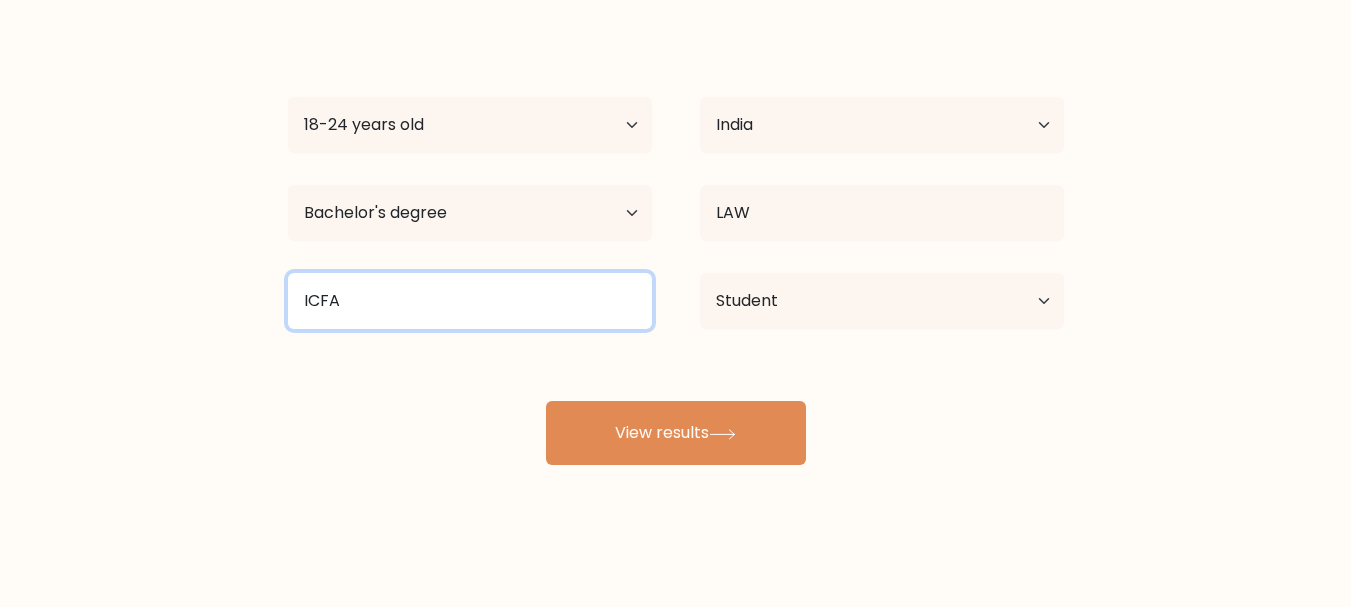 click on "ICFA" at bounding box center (470, 301) 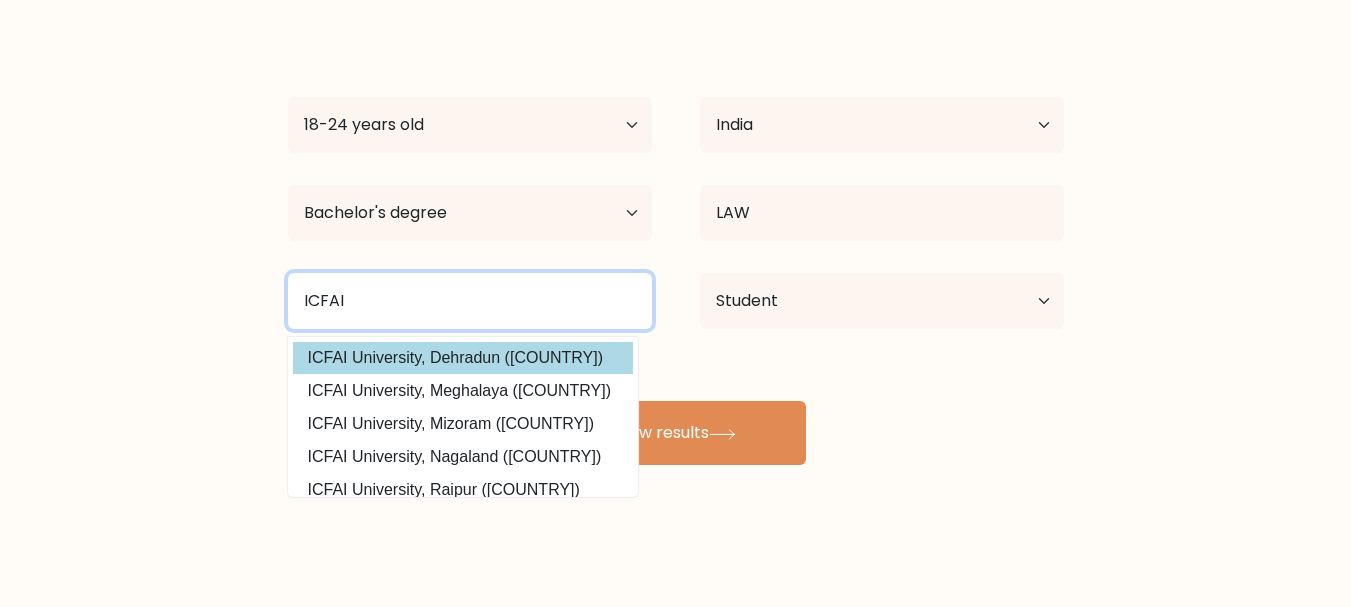 type on "ICFAI" 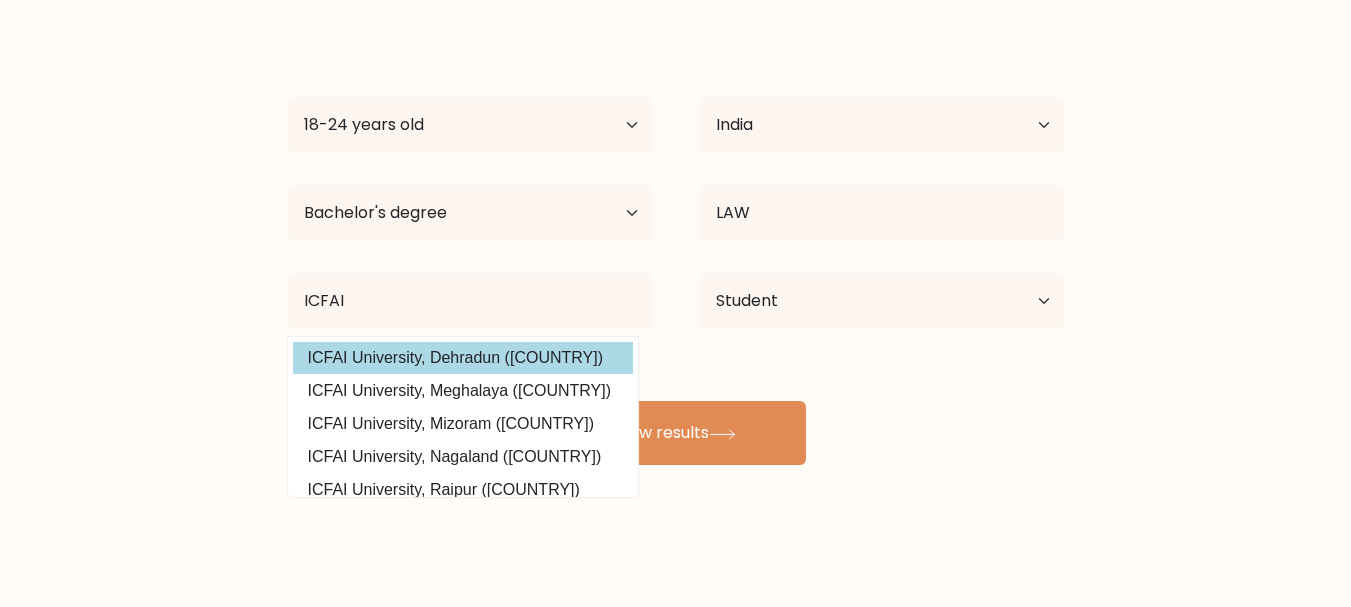 click on "[FIRST]
[LAST]
Age
Under 18 years old
18-24 years old
25-34 years old
35-44 years old
45-54 years old
55-64 years old
65 years old and above
Country
Afghanistan
Albania
Algeria
American Samoa
Andorra
Angola
Anguilla
Antarctica
Antigua and Barbuda
Argentina
Armenia
Aruba
Australia
Austria
Azerbaijan
Bahamas
Bahrain
Bangladesh
Barbados
Belarus
Belgium
Belize
Benin
Bermuda
Bhutan
Bolivia
Bonaire, Sint Eustatius and Saba
Bosnia and Herzegovina
Botswana
Bouvet Island
Brazil
Brunei" at bounding box center (676, 245) 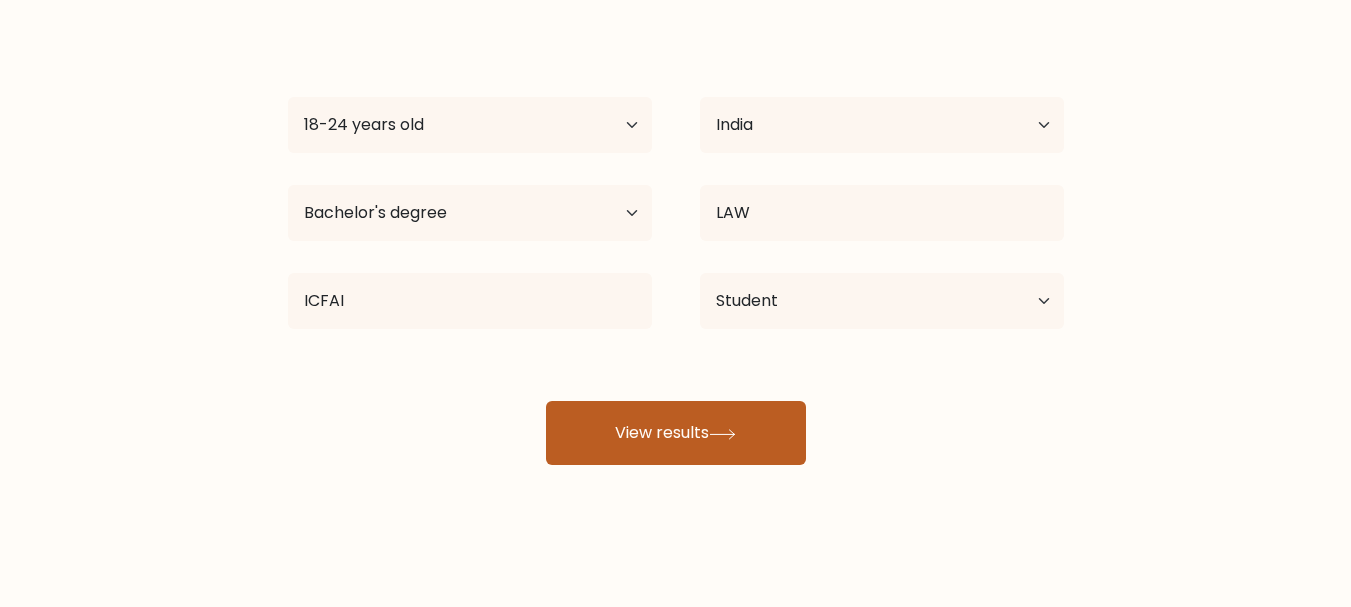 click on "View results" at bounding box center (676, 433) 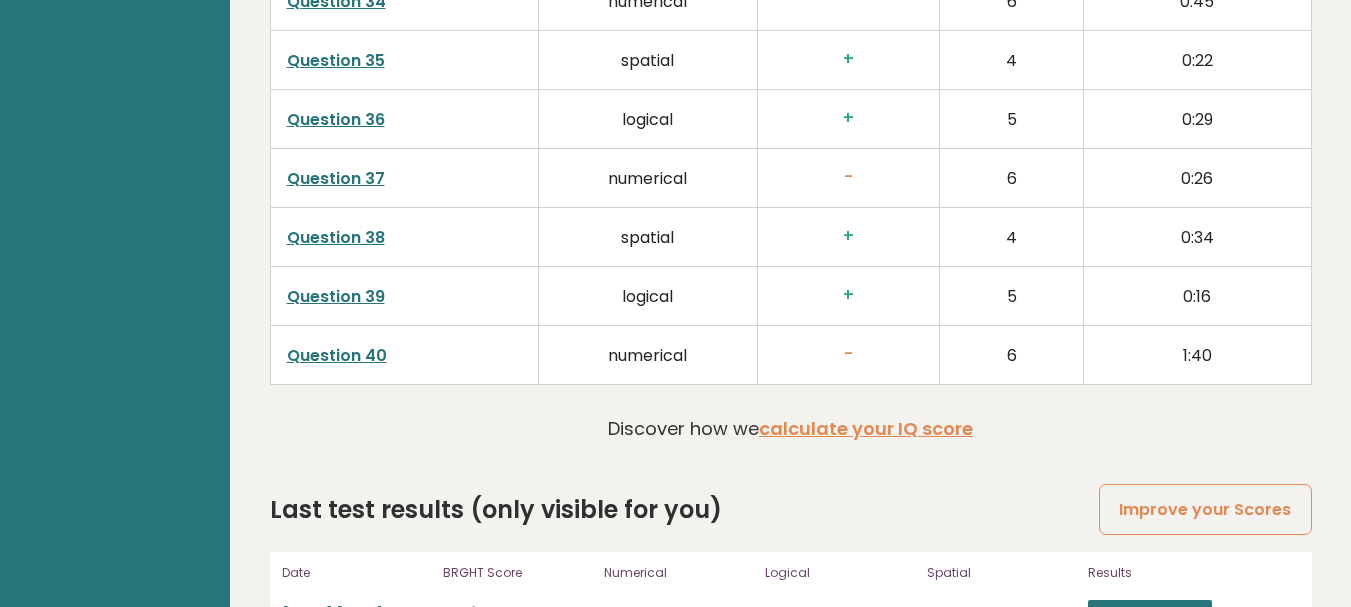 scroll, scrollTop: 5182, scrollLeft: 0, axis: vertical 